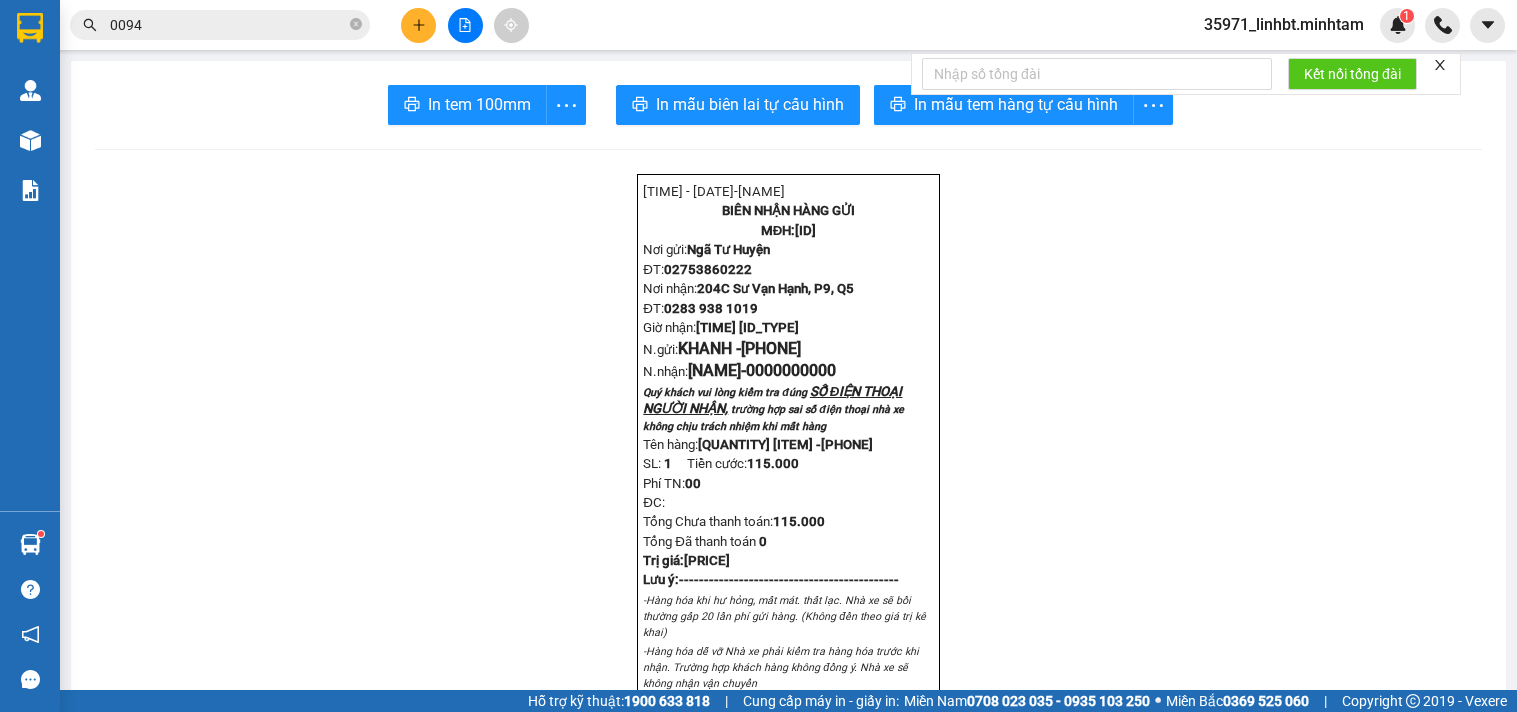 scroll, scrollTop: 0, scrollLeft: 0, axis: both 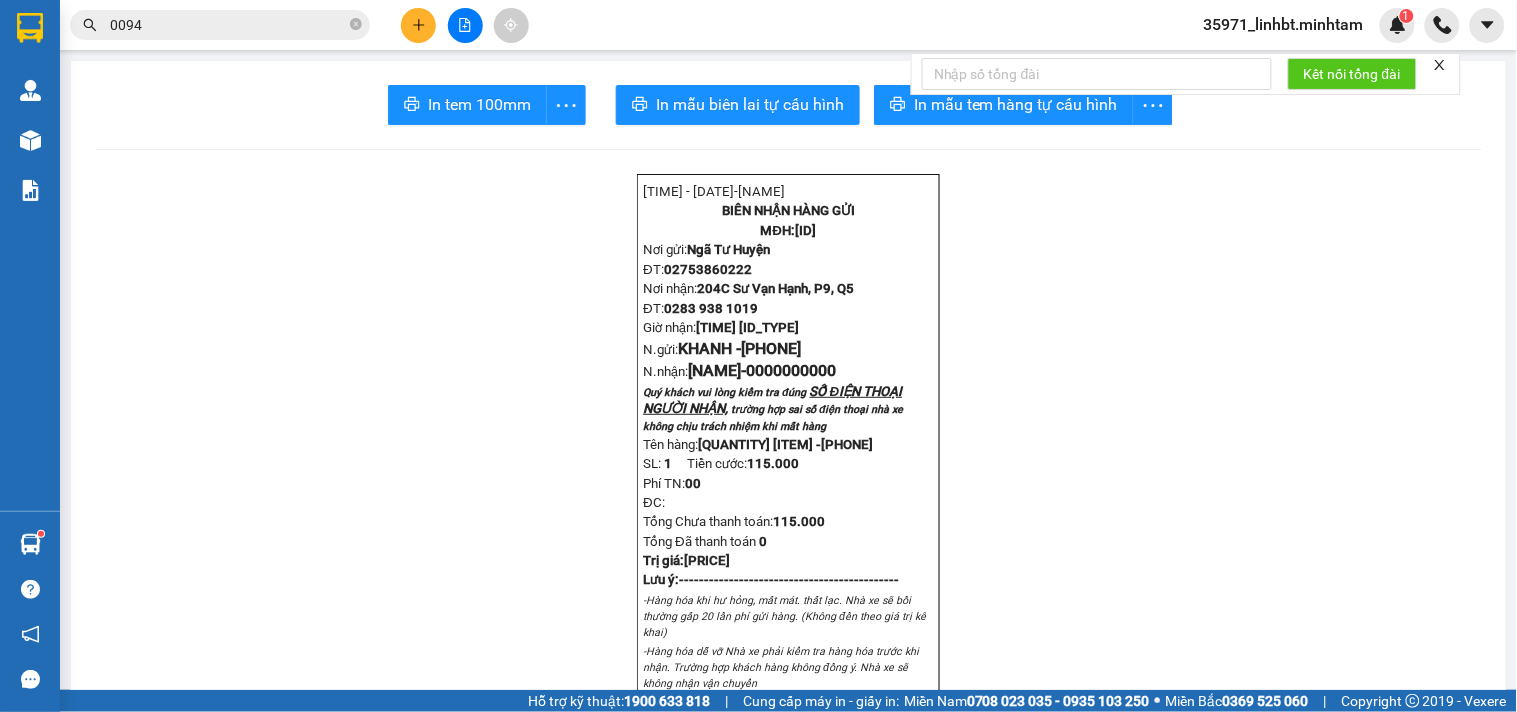 click 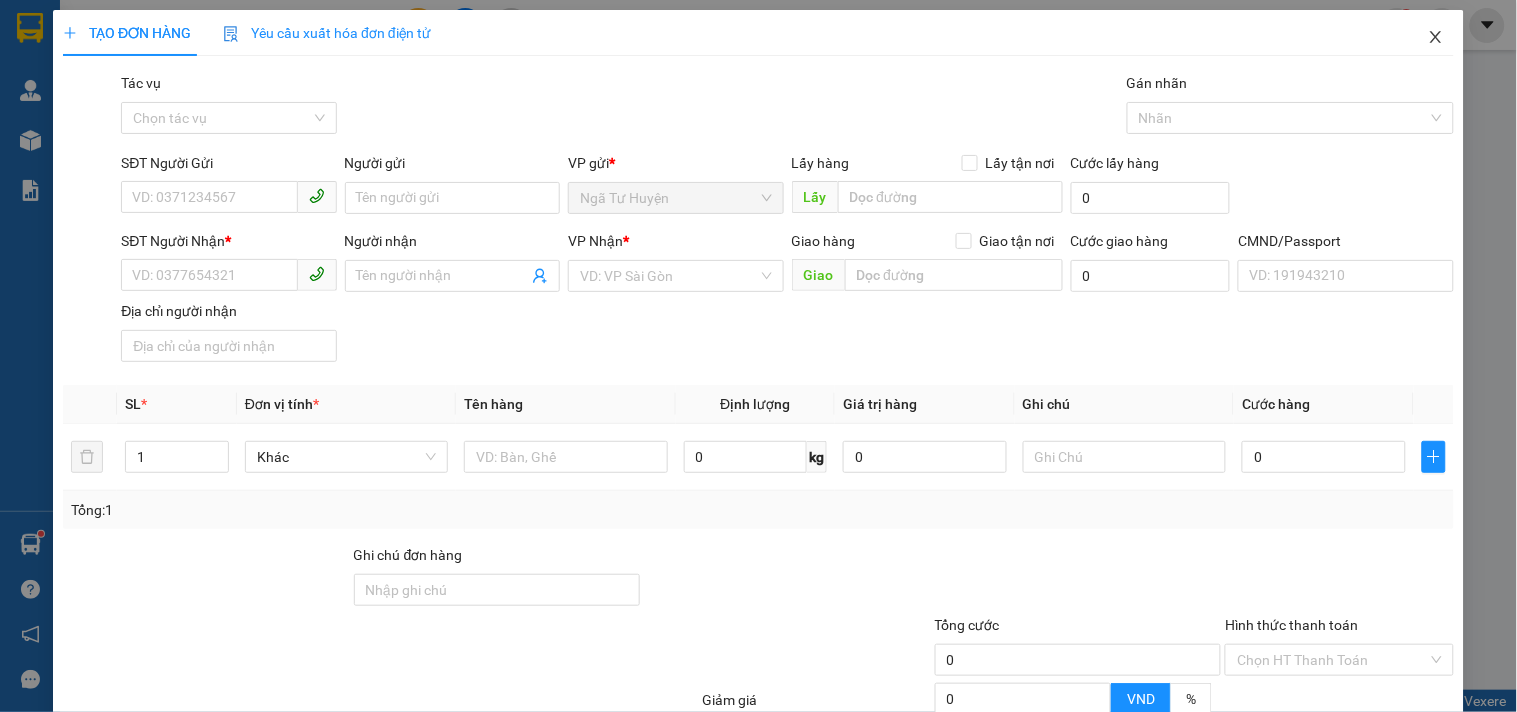 click at bounding box center (1436, 38) 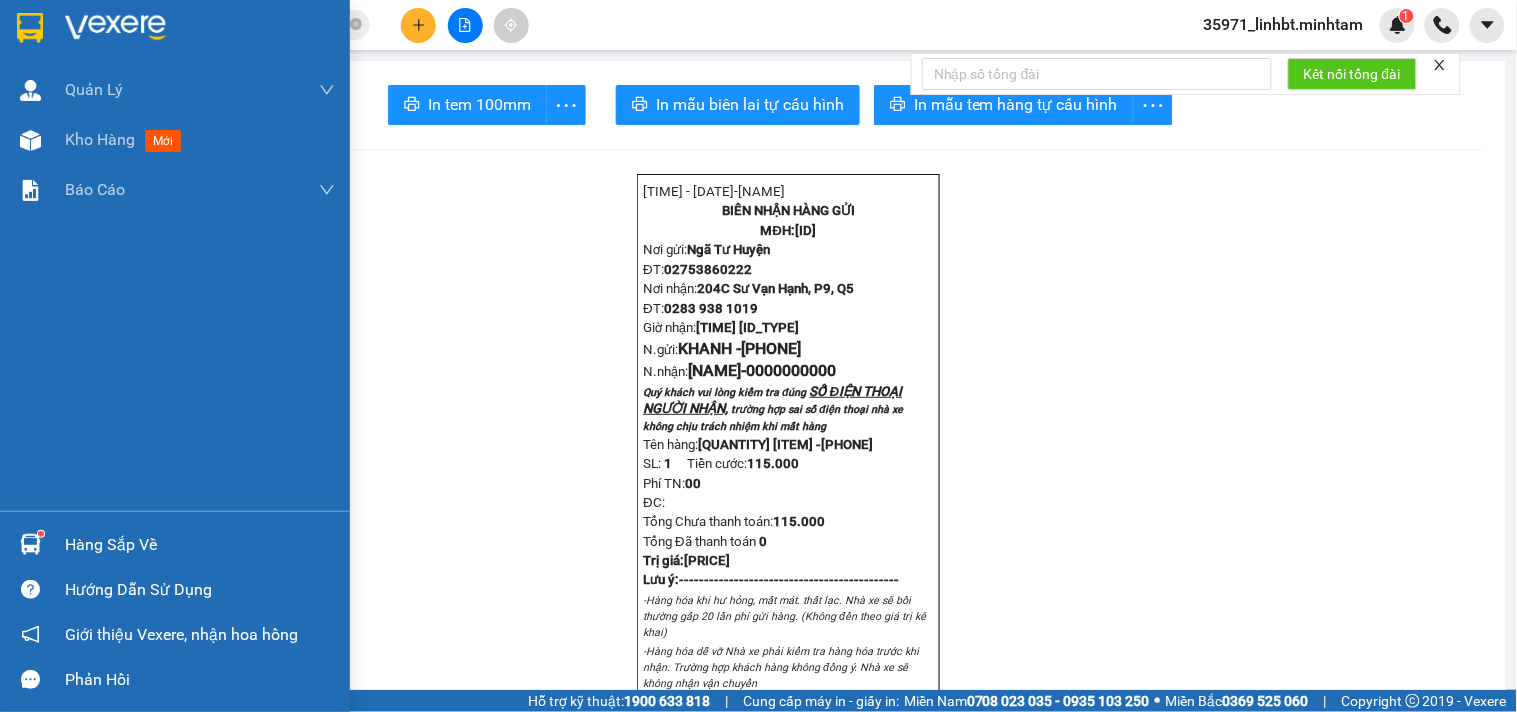 click at bounding box center [30, 544] 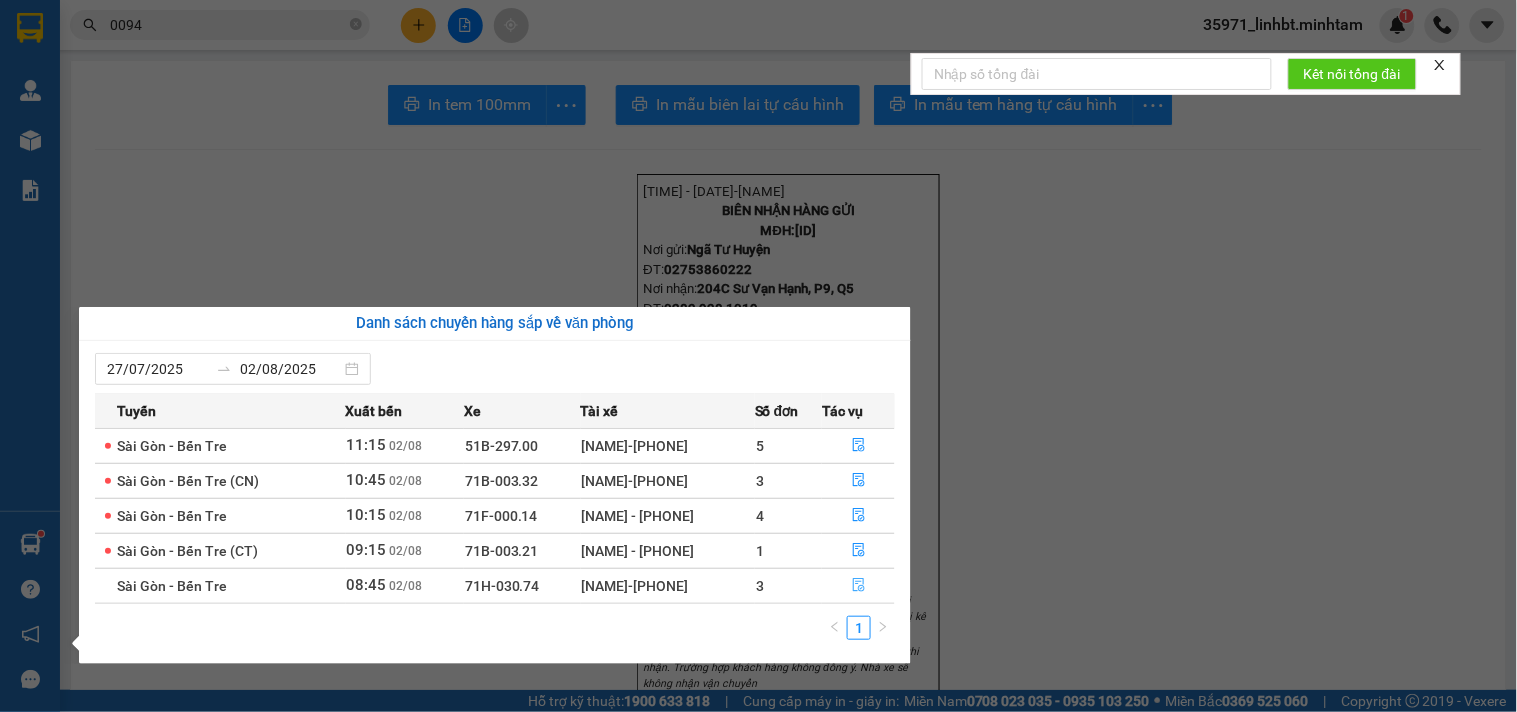 click 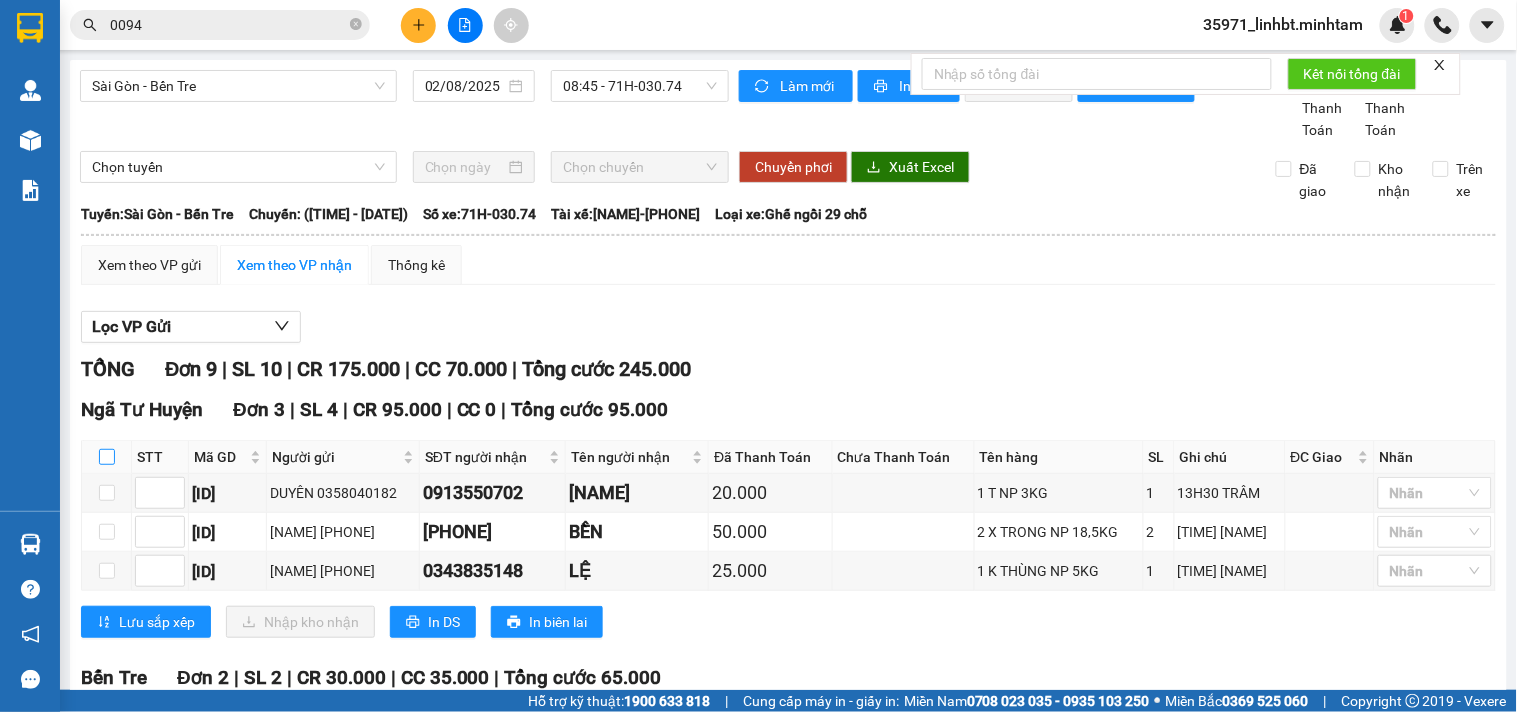 click at bounding box center (107, 457) 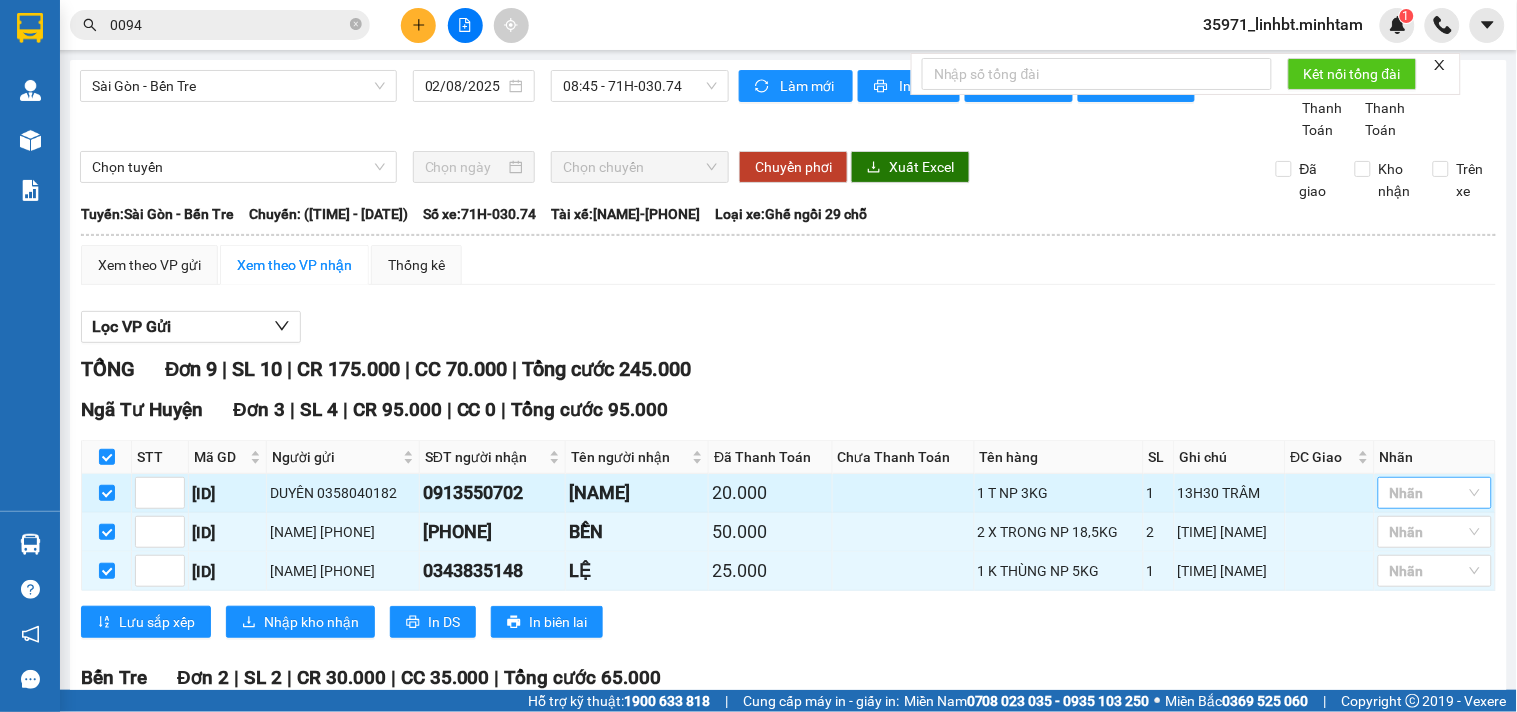 click at bounding box center [1425, 493] 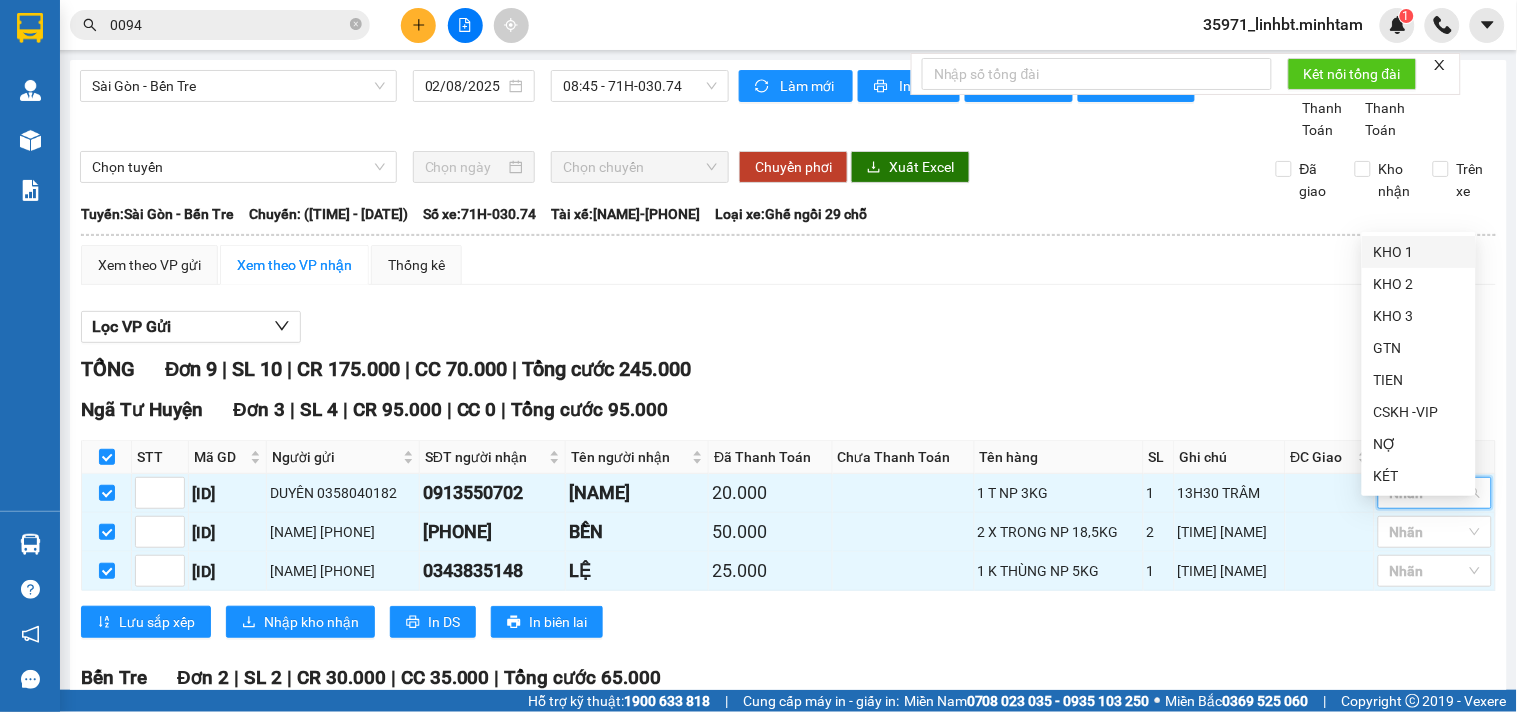 click on "KHO 1" at bounding box center (1419, 252) 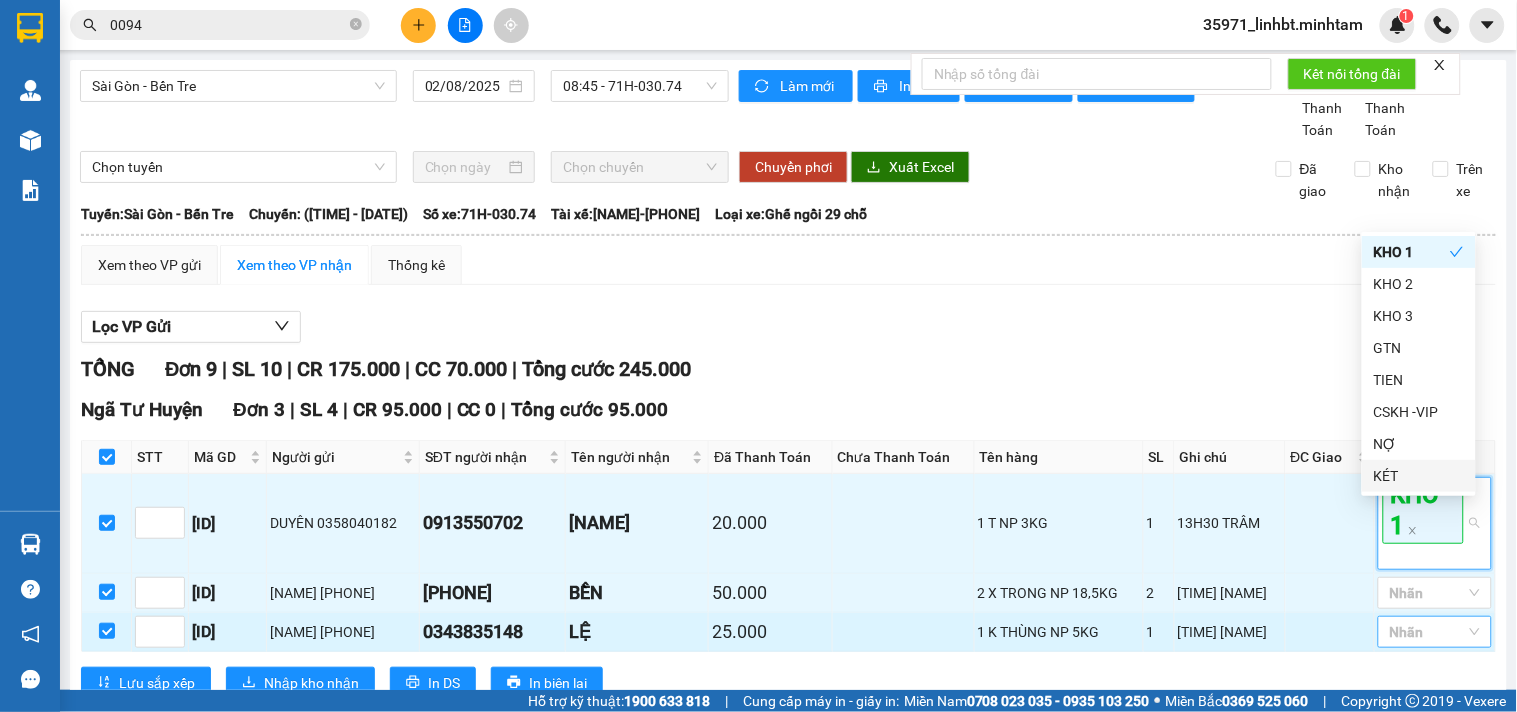 click on "Nhãn" at bounding box center (1435, 632) 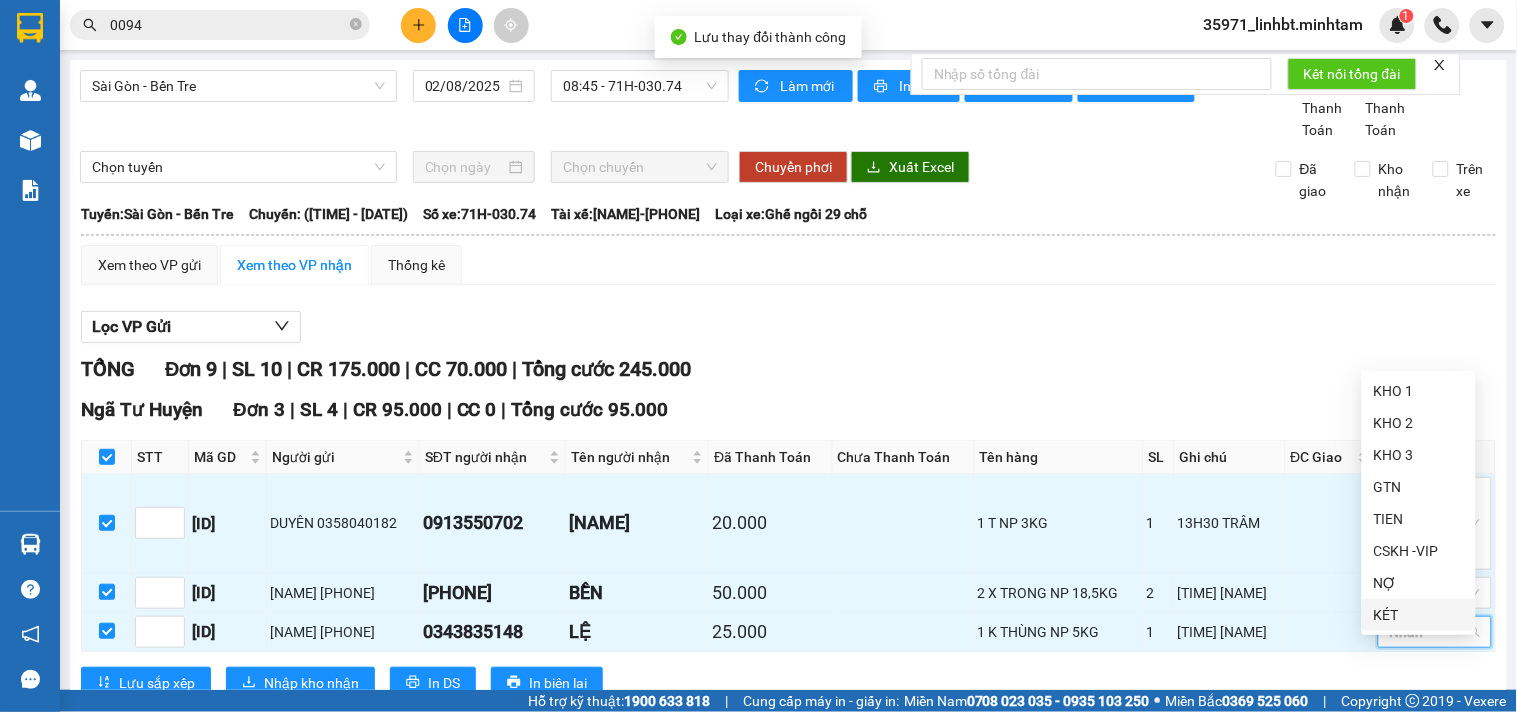 click on "KÉT" at bounding box center [1419, 615] 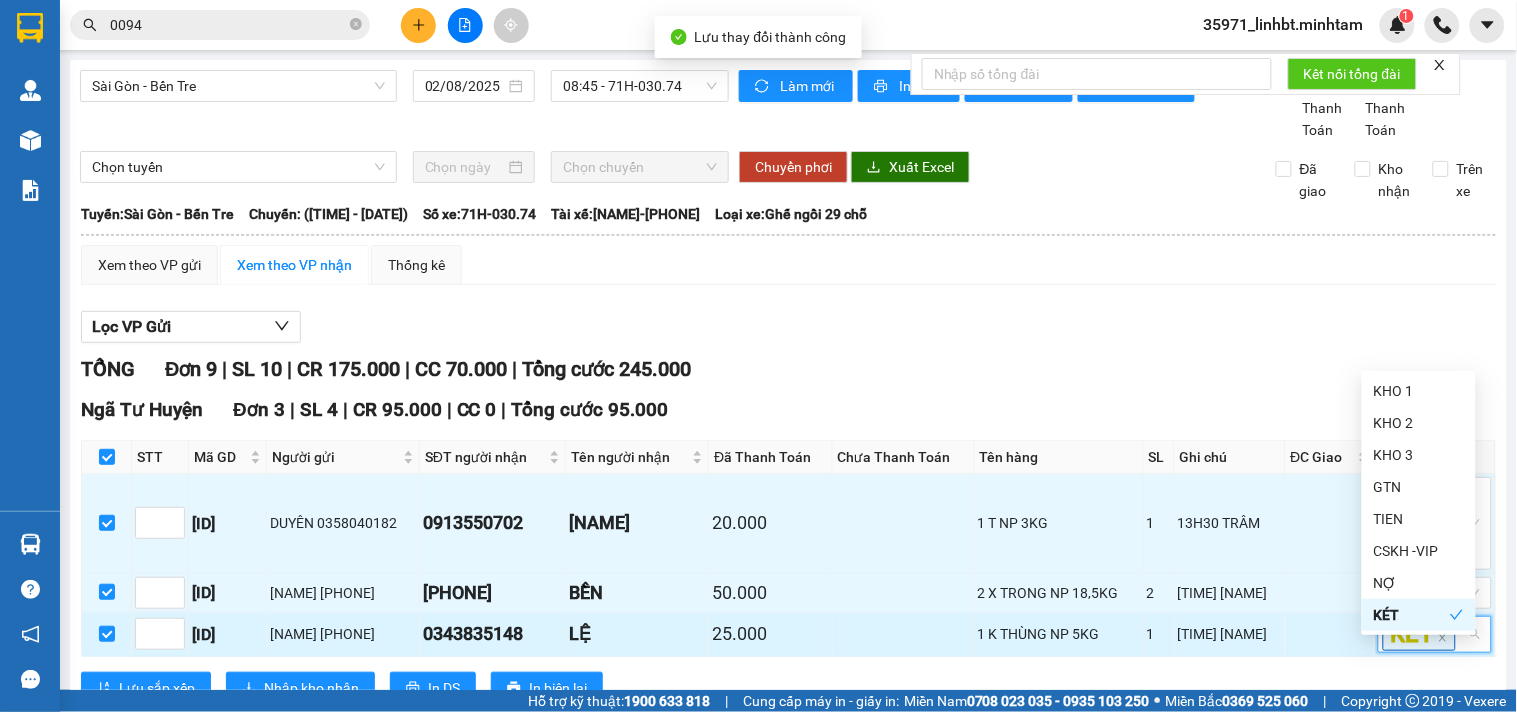 click on "KÉT" at bounding box center [1419, 634] 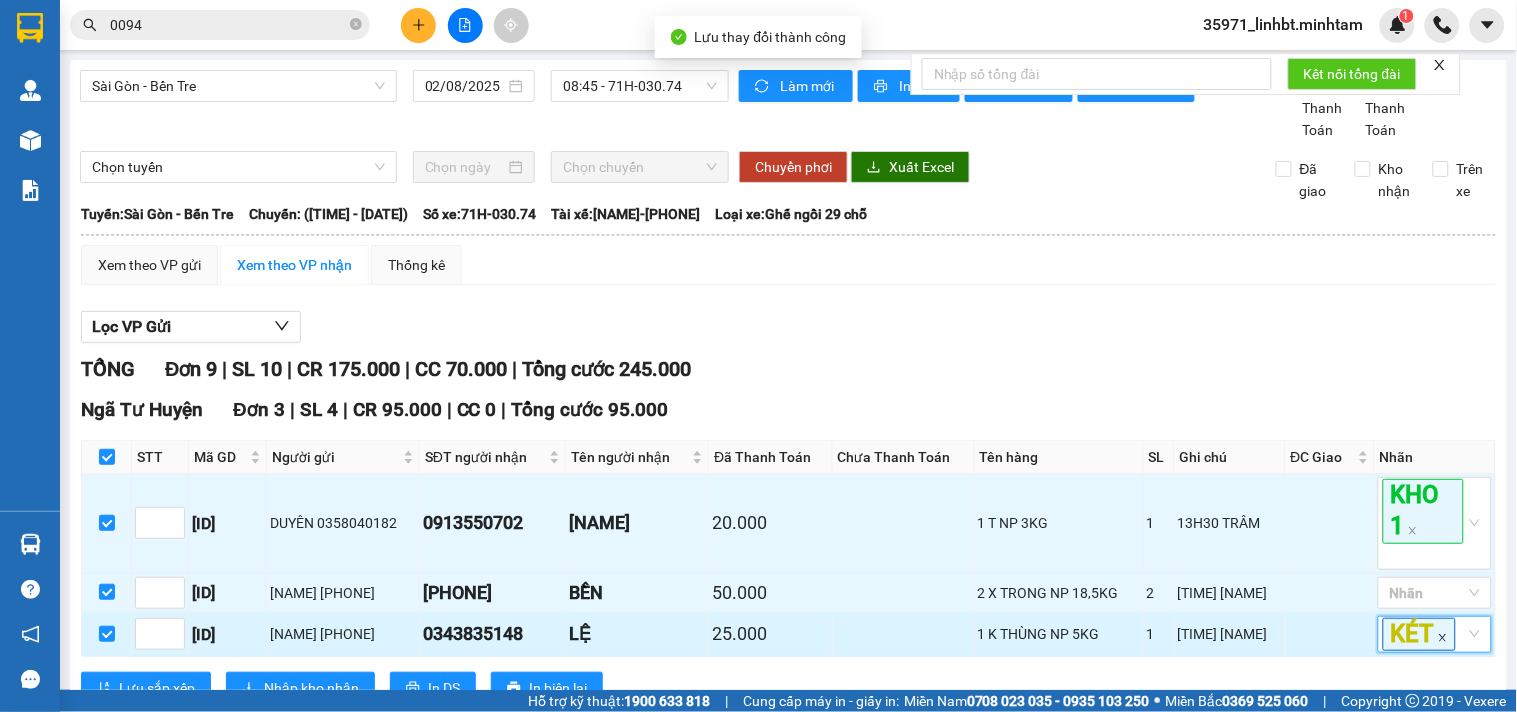 click 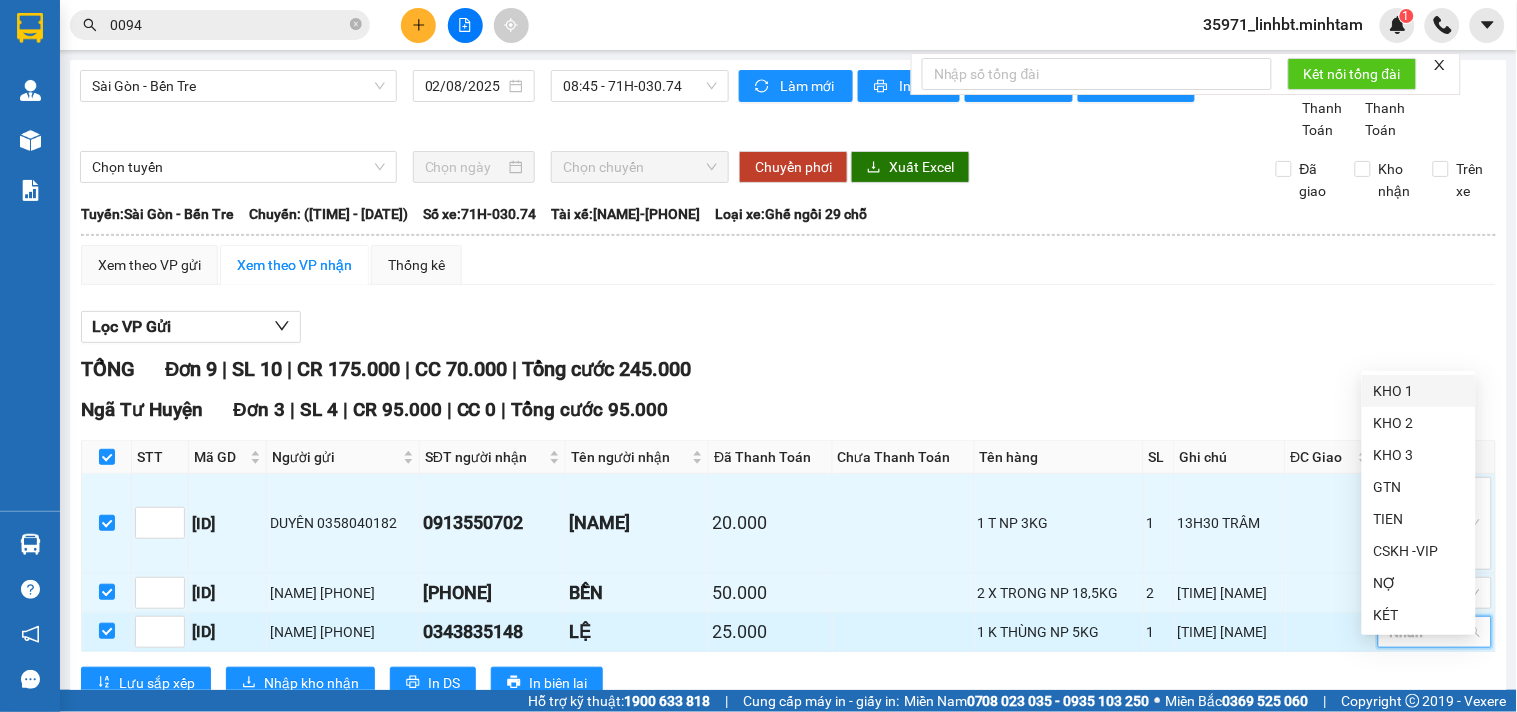 click on "KHO 1" at bounding box center [1419, 391] 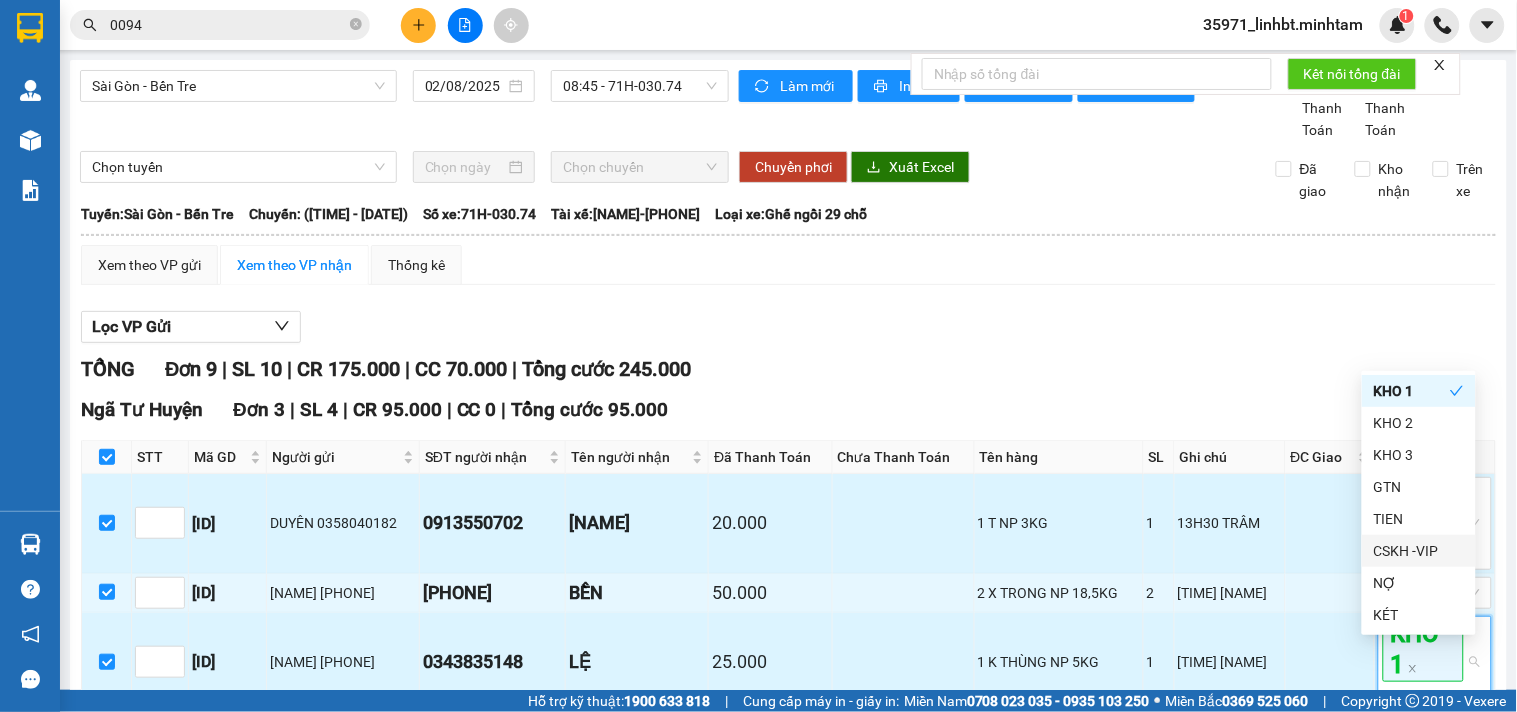 click on "13H30 TRÂM" at bounding box center (1230, 523) 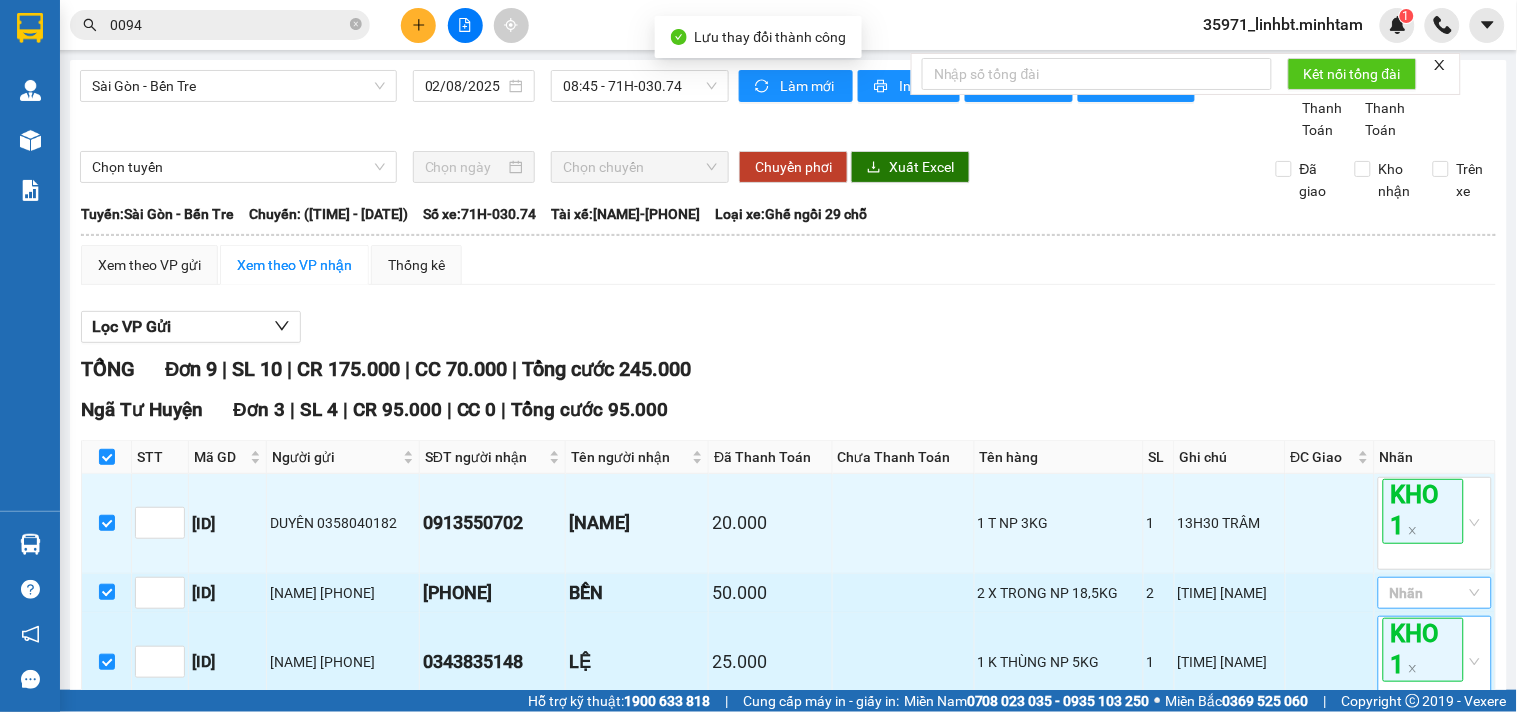 click at bounding box center (1425, 593) 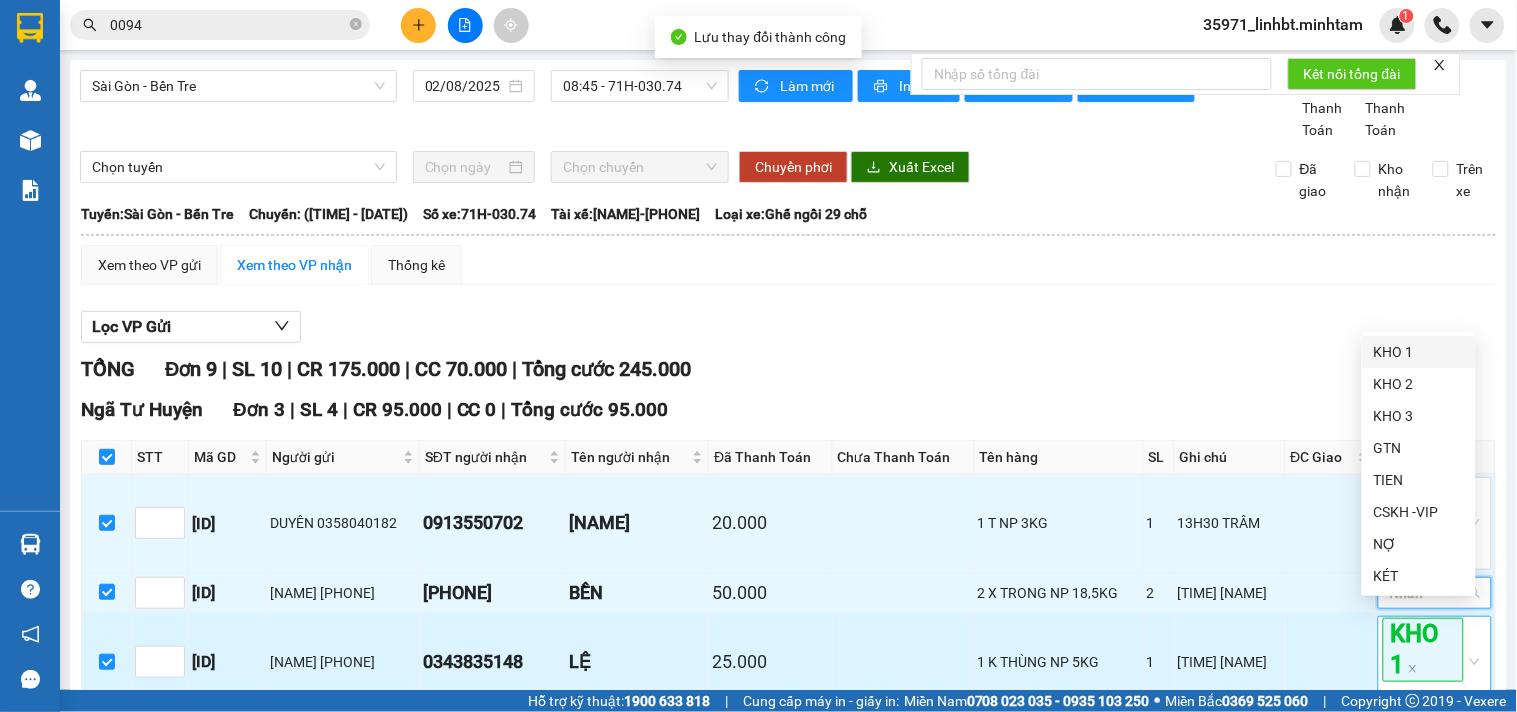 click on "KHO 1" at bounding box center (1419, 352) 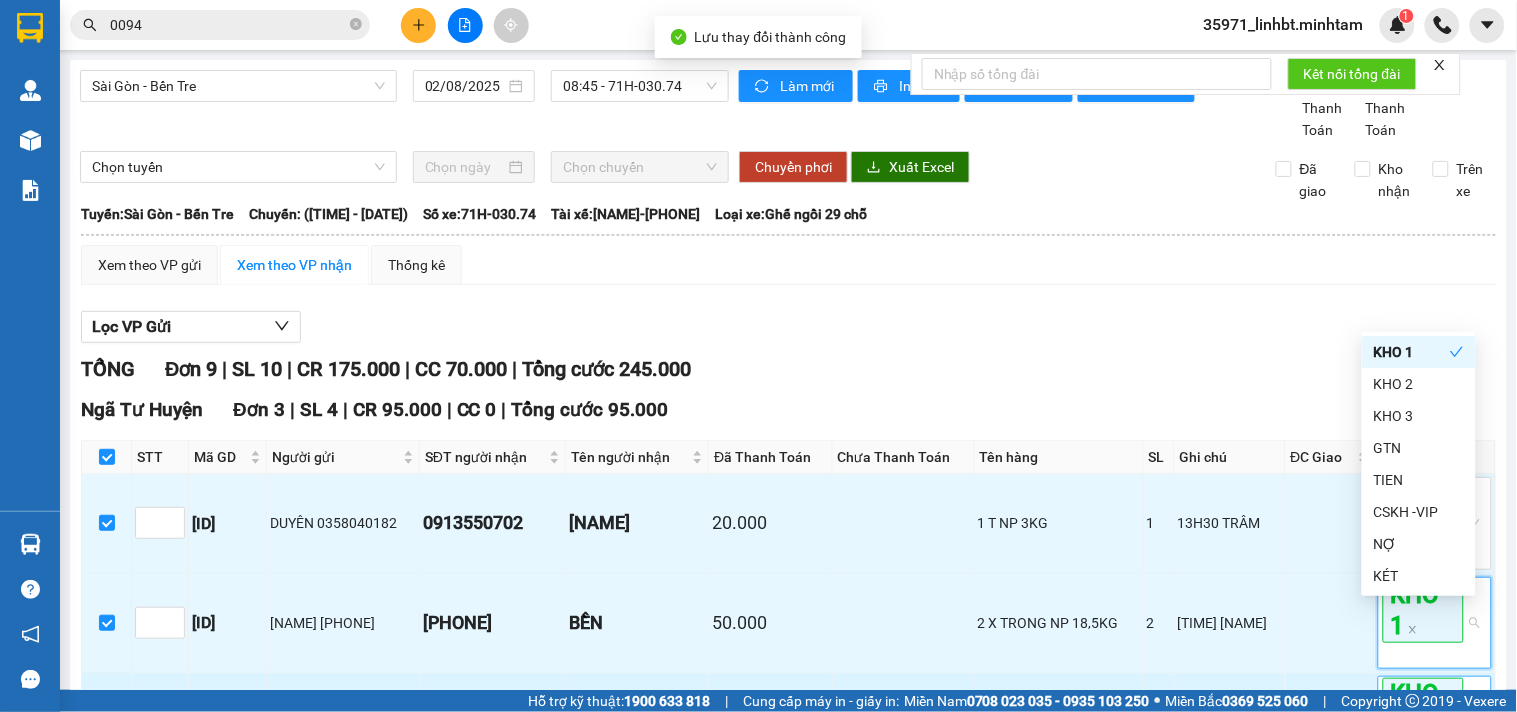 click on "TỔNG Đơn   9 | SL   10 | CR   175.000 | CC   70.000 | Tổng cước   245.000" at bounding box center (788, 369) 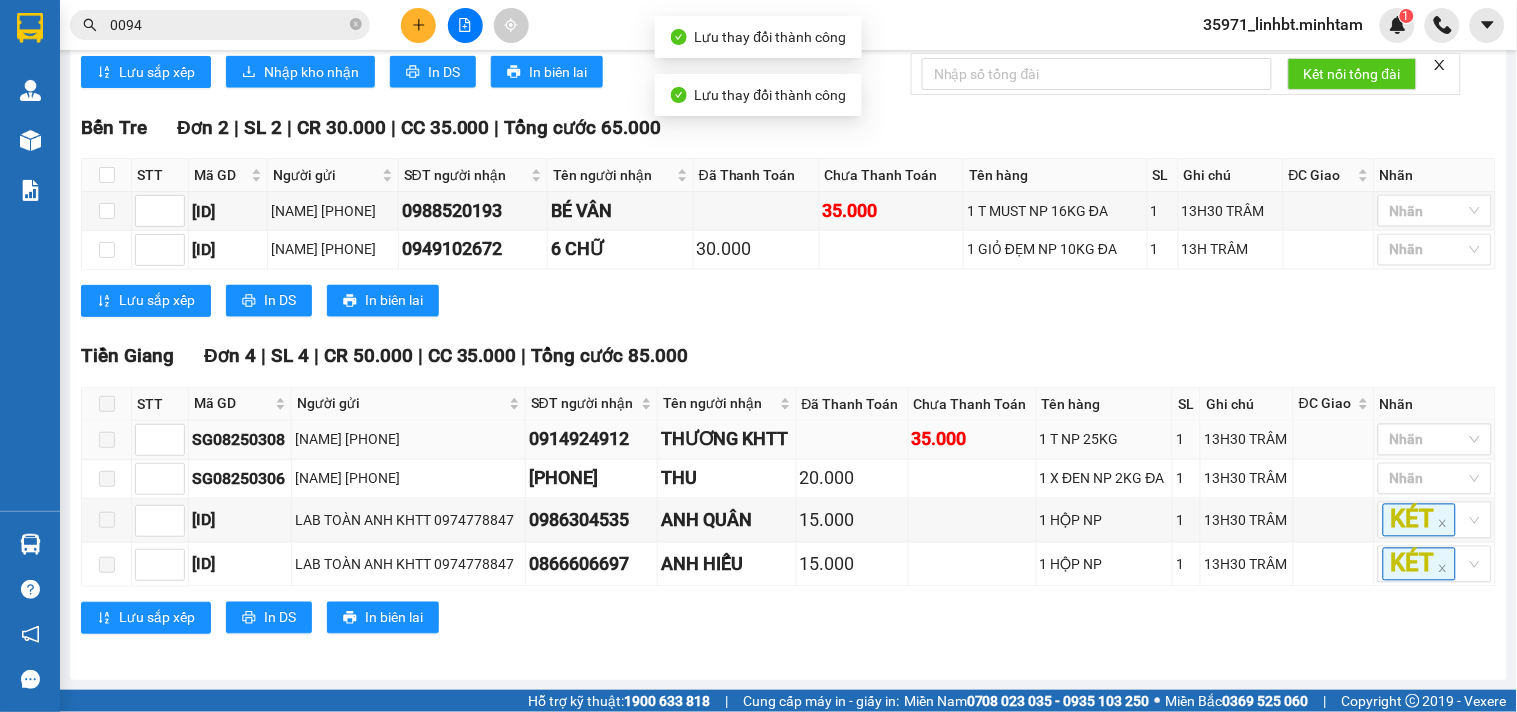 scroll, scrollTop: 202, scrollLeft: 0, axis: vertical 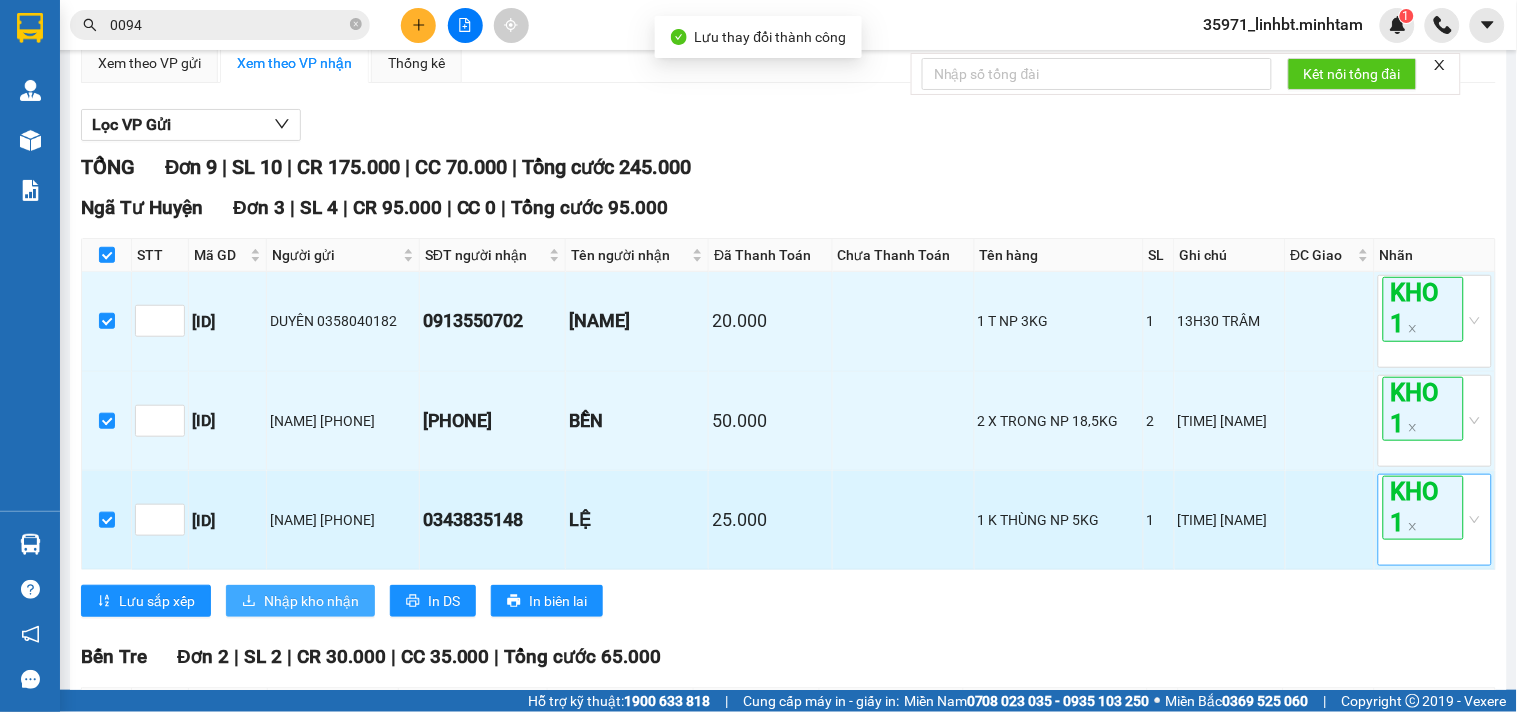 click on "Nhập kho nhận" at bounding box center (300, 601) 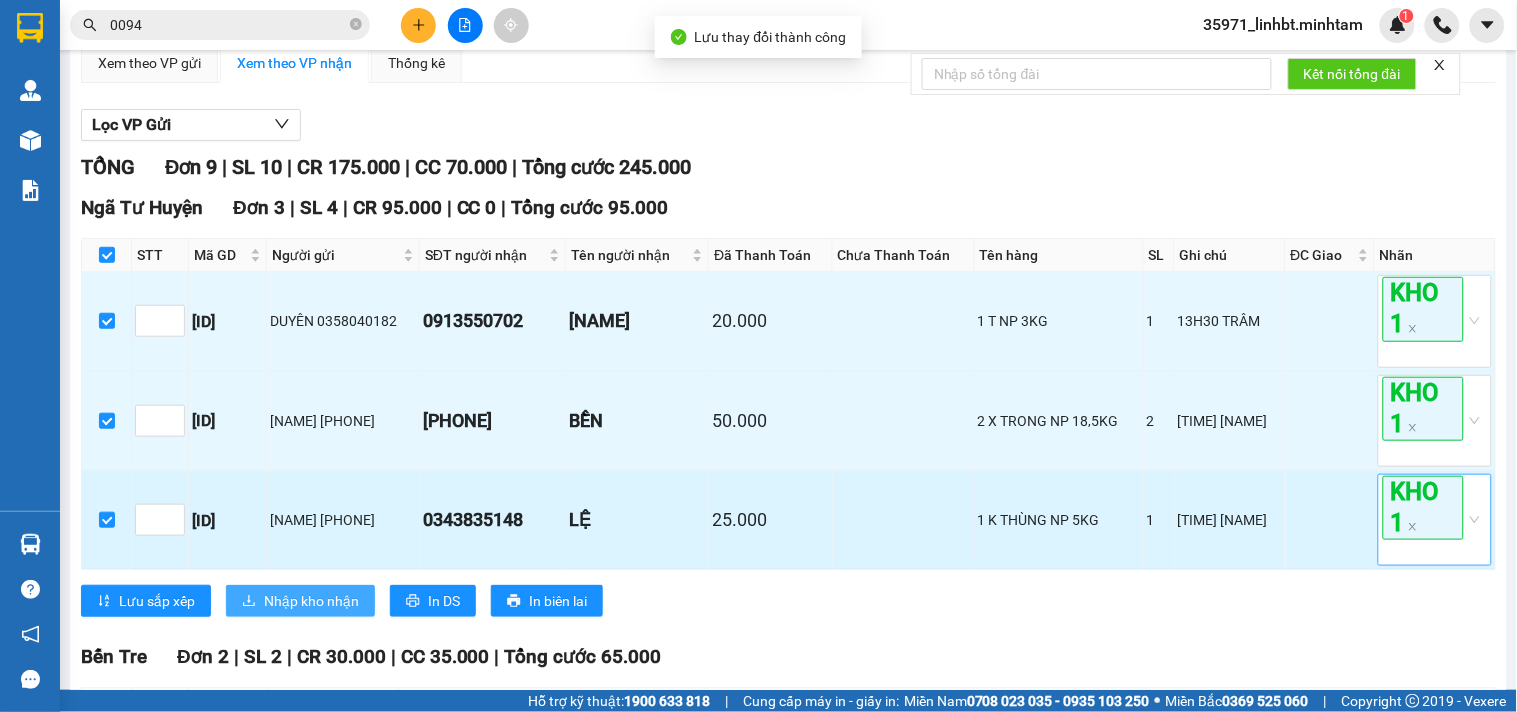 scroll, scrollTop: 0, scrollLeft: 0, axis: both 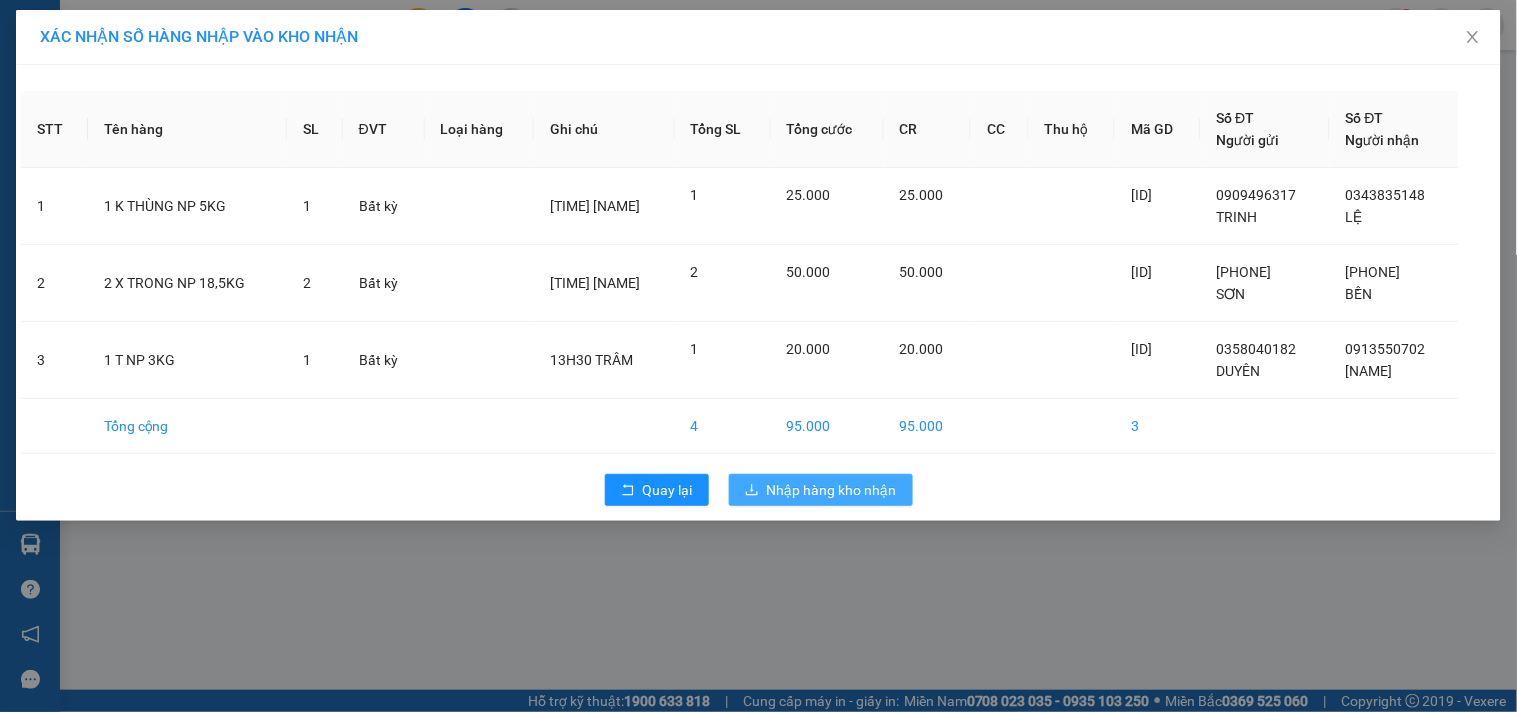 click on "Nhập hàng kho nhận" at bounding box center (832, 490) 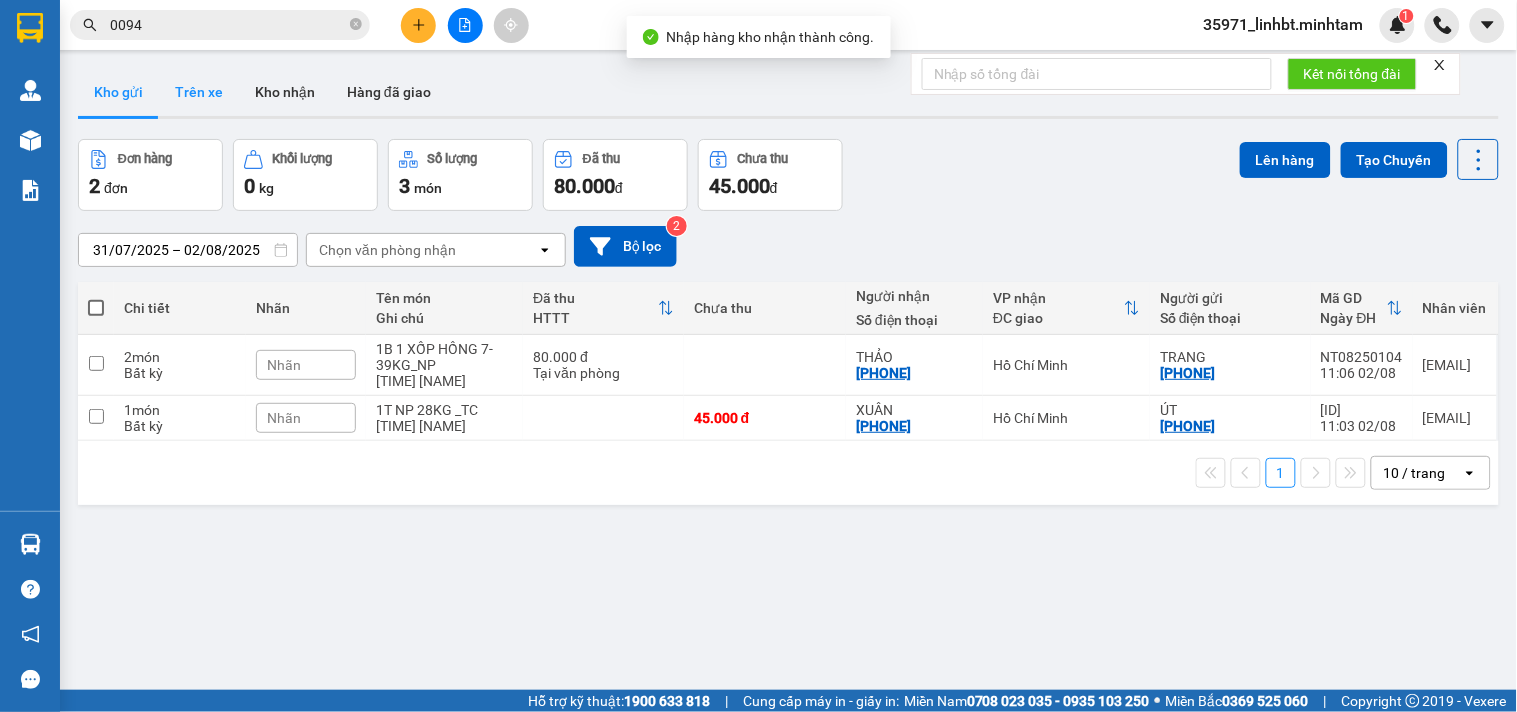 click on "Trên xe" at bounding box center [199, 92] 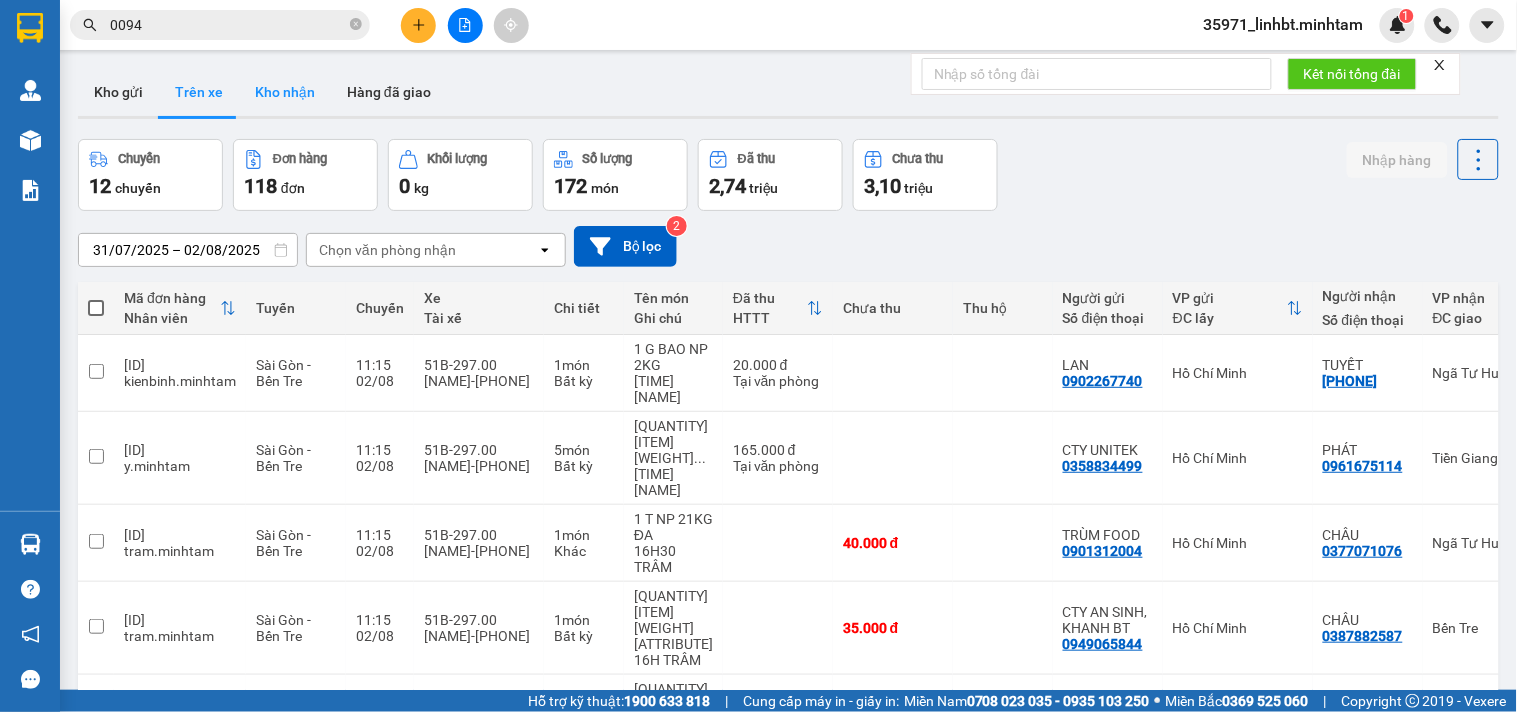 click on "Kho nhận" at bounding box center (285, 92) 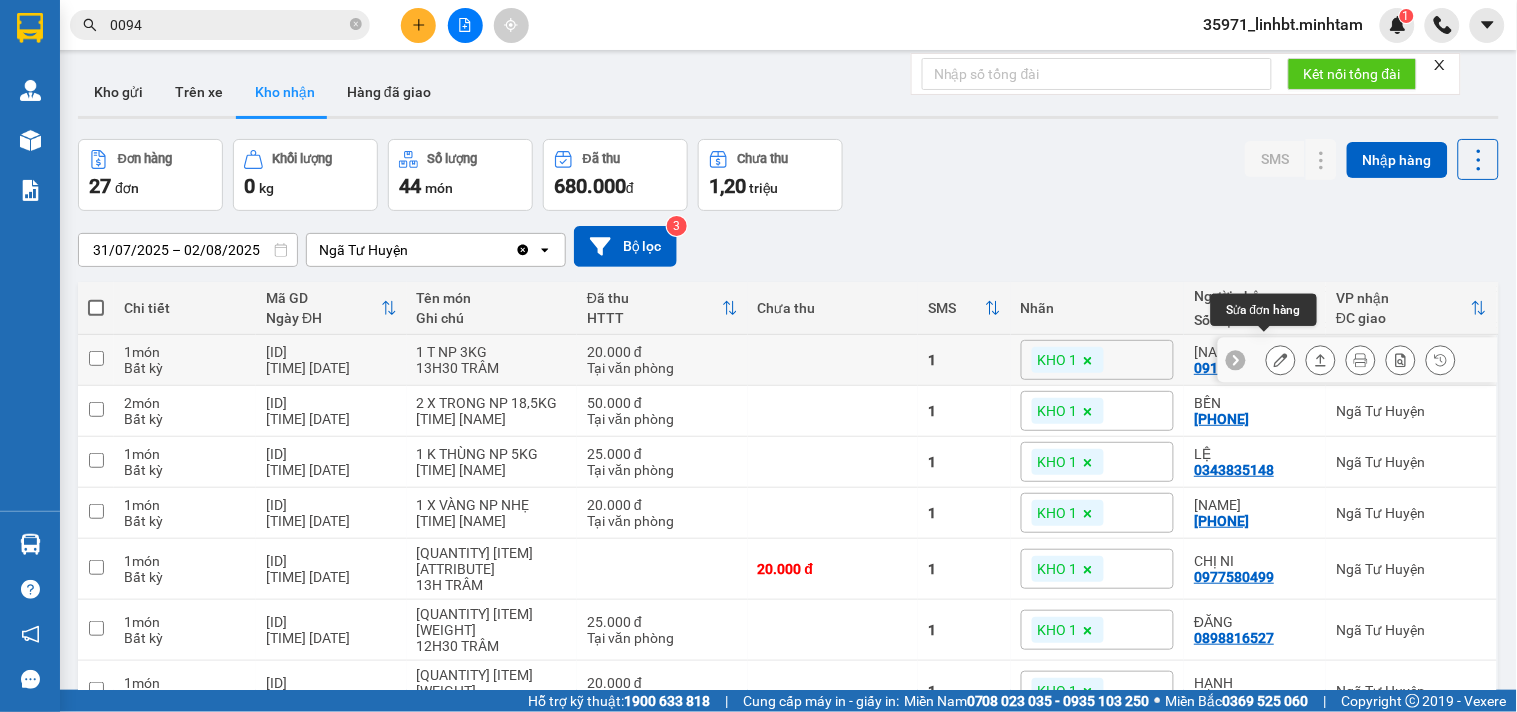 click 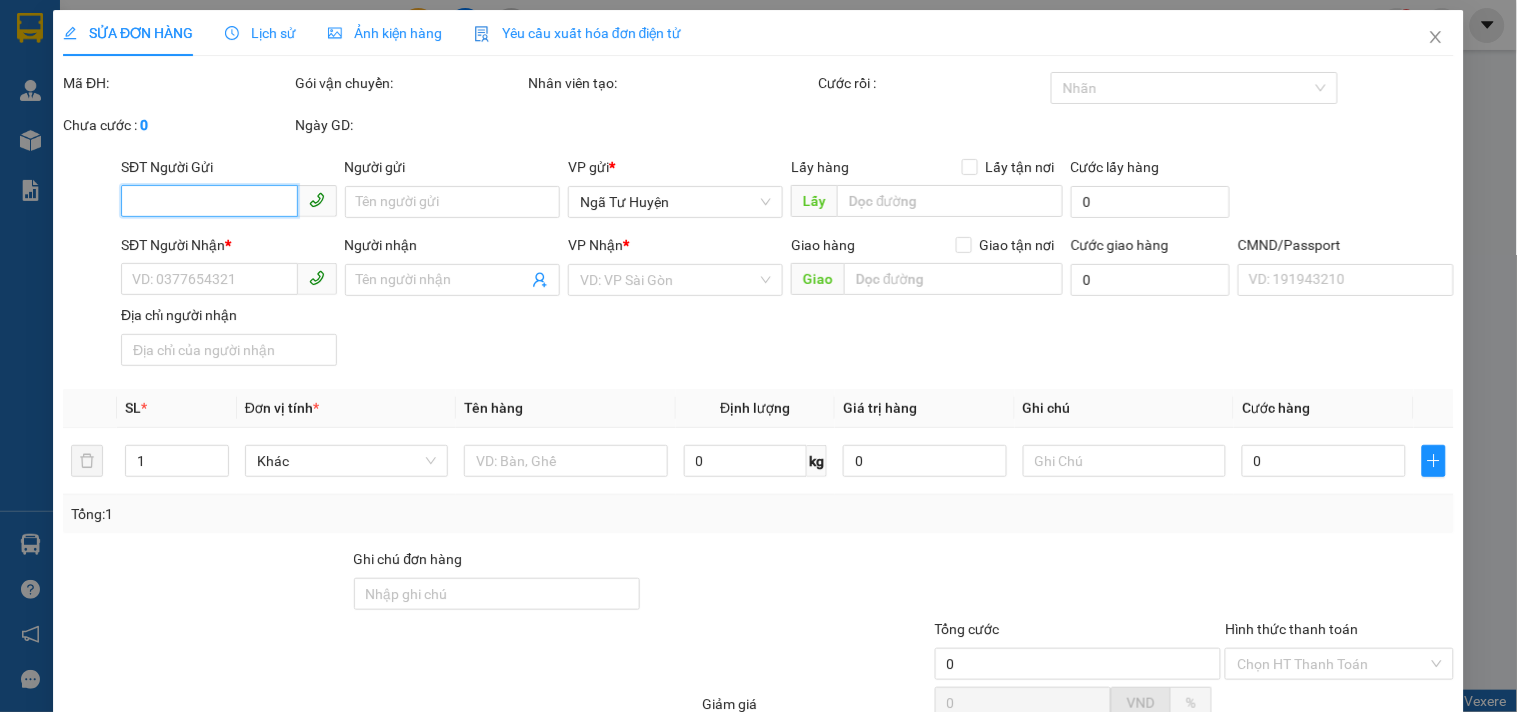 type on "0358040182" 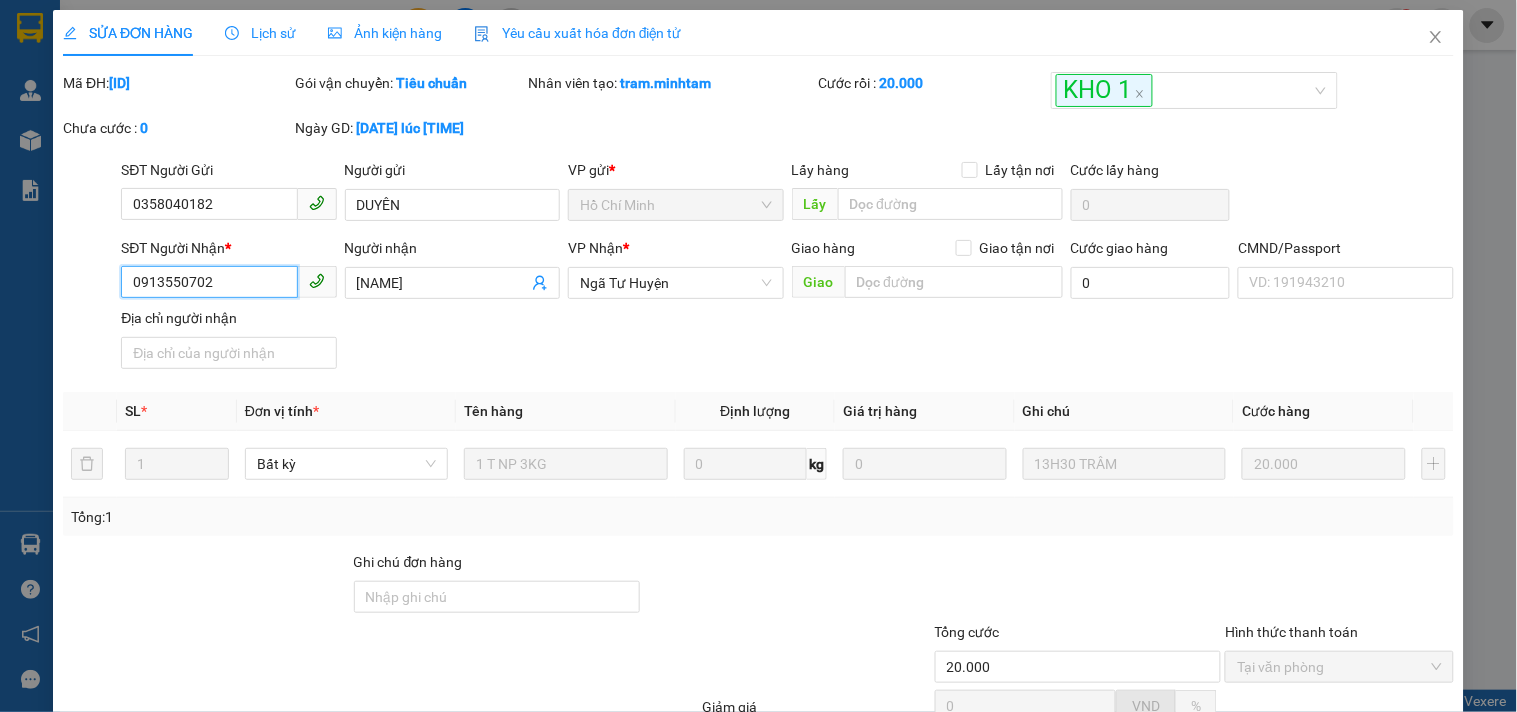 click on "0913550702" at bounding box center [209, 282] 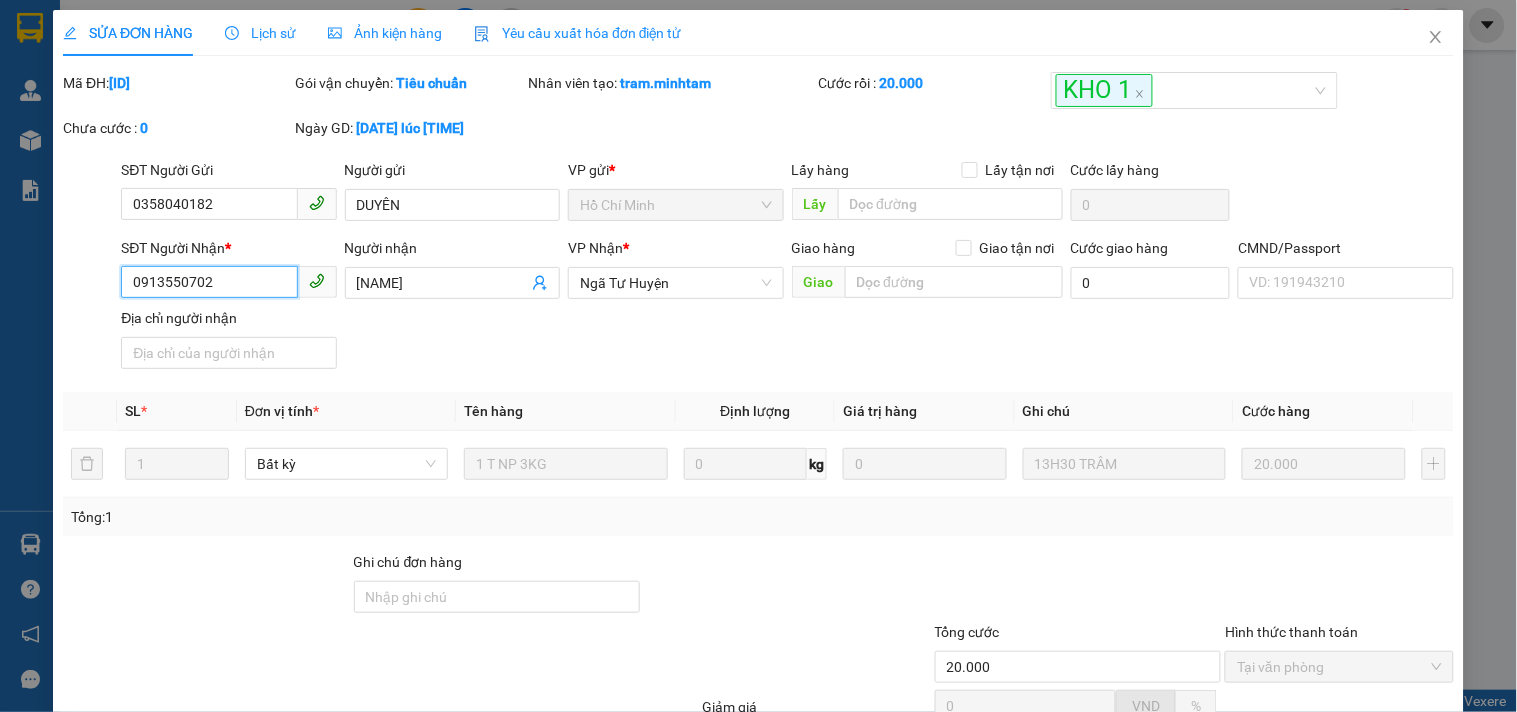 click on "0913550702" at bounding box center [209, 282] 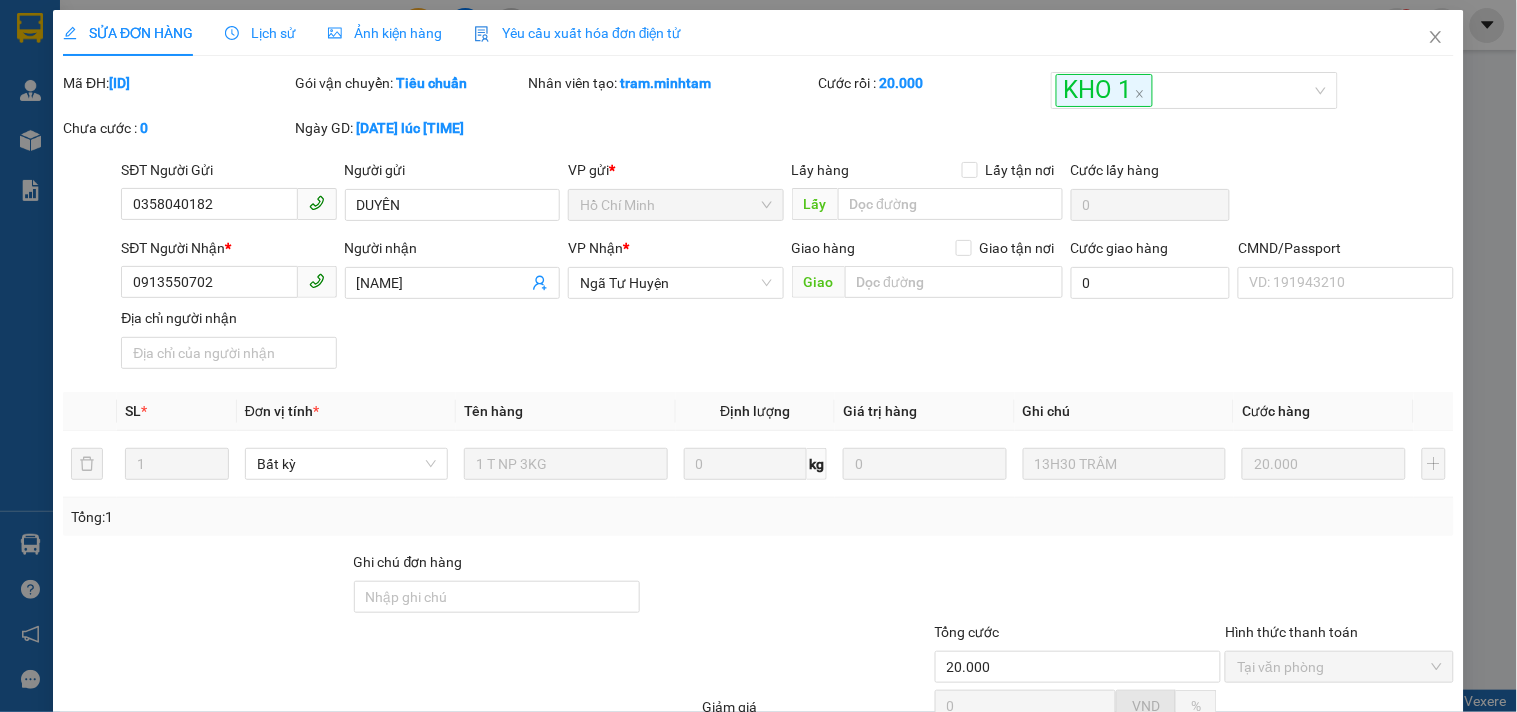 click at bounding box center [264, 656] 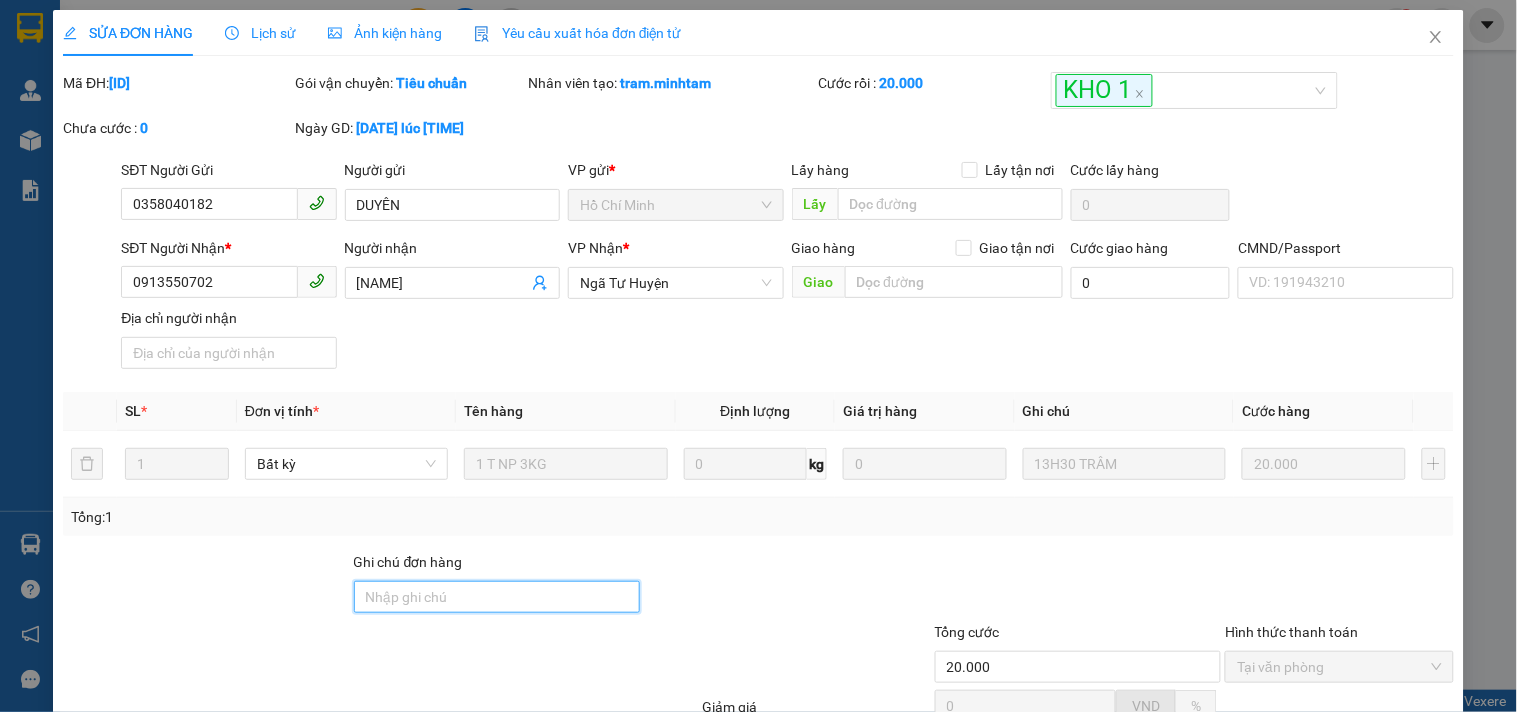 click on "Ghi chú đơn hàng" at bounding box center (497, 597) 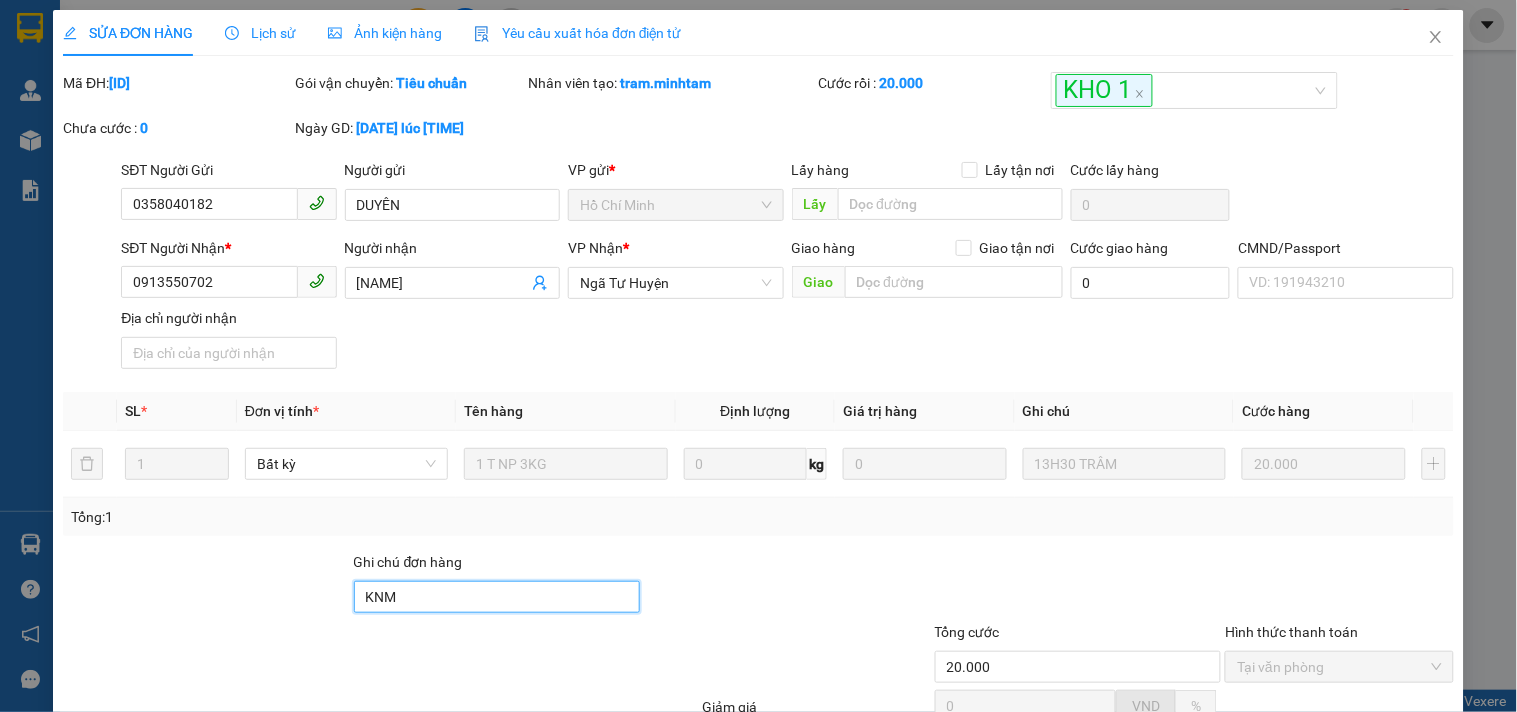 scroll, scrollTop: 202, scrollLeft: 0, axis: vertical 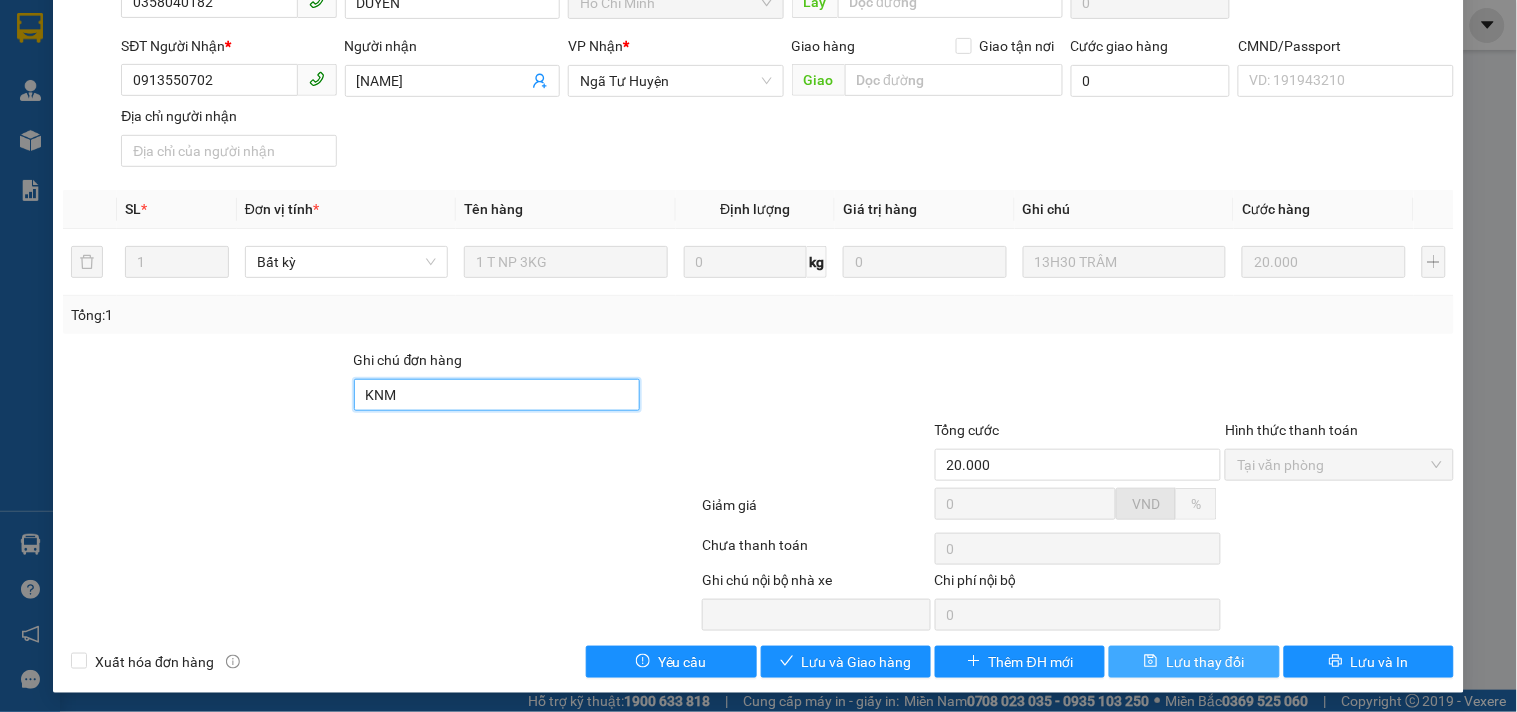 type on "KNM" 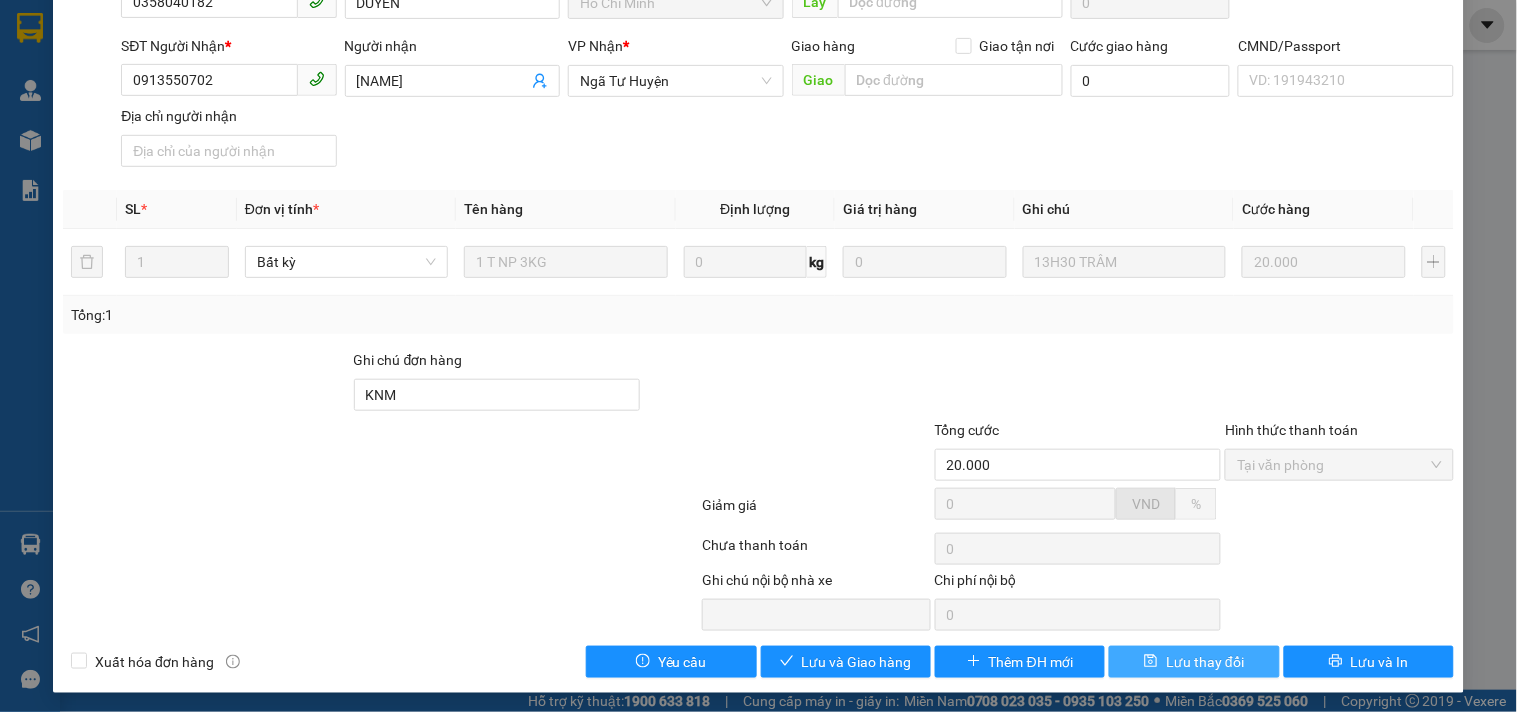 click on "Lưu thay đổi" at bounding box center (1205, 662) 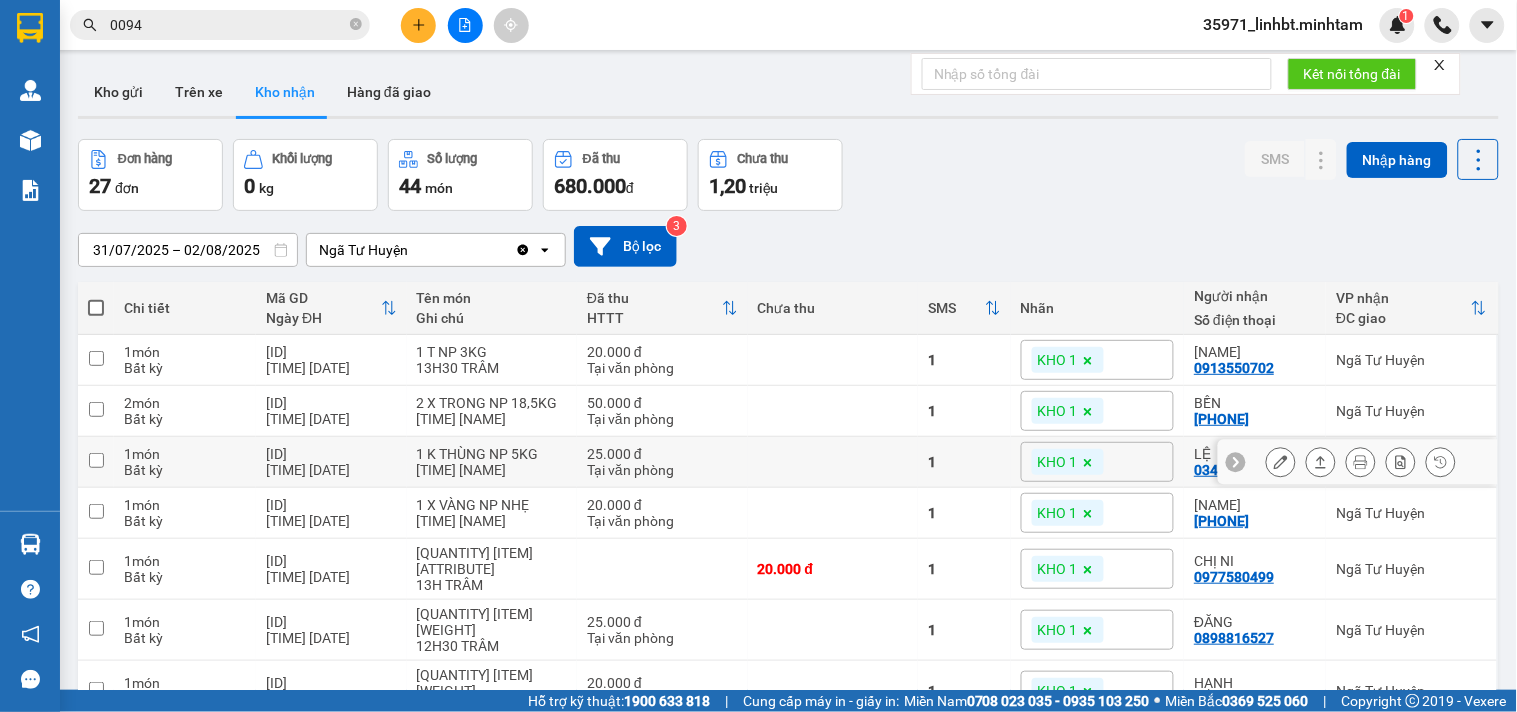click on "1" at bounding box center (964, 462) 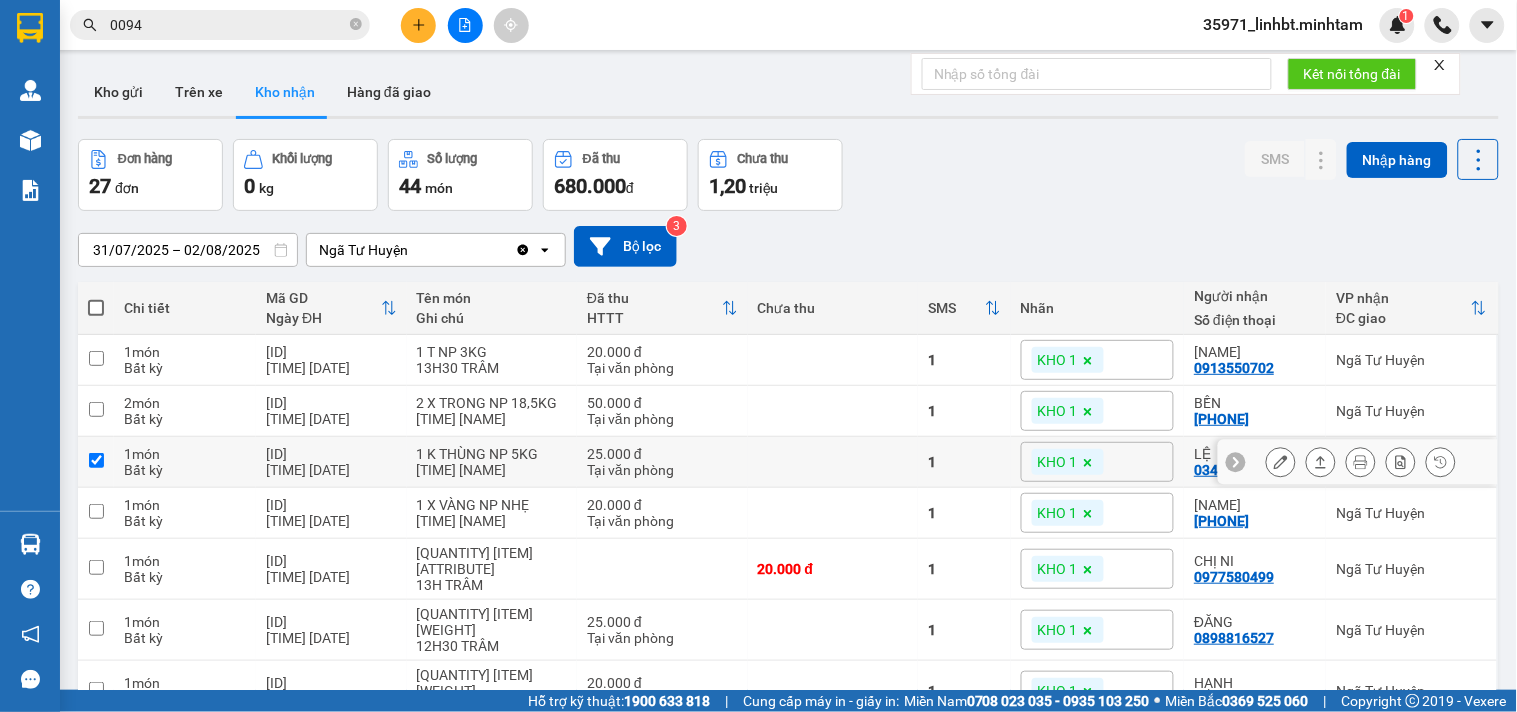 checkbox on "true" 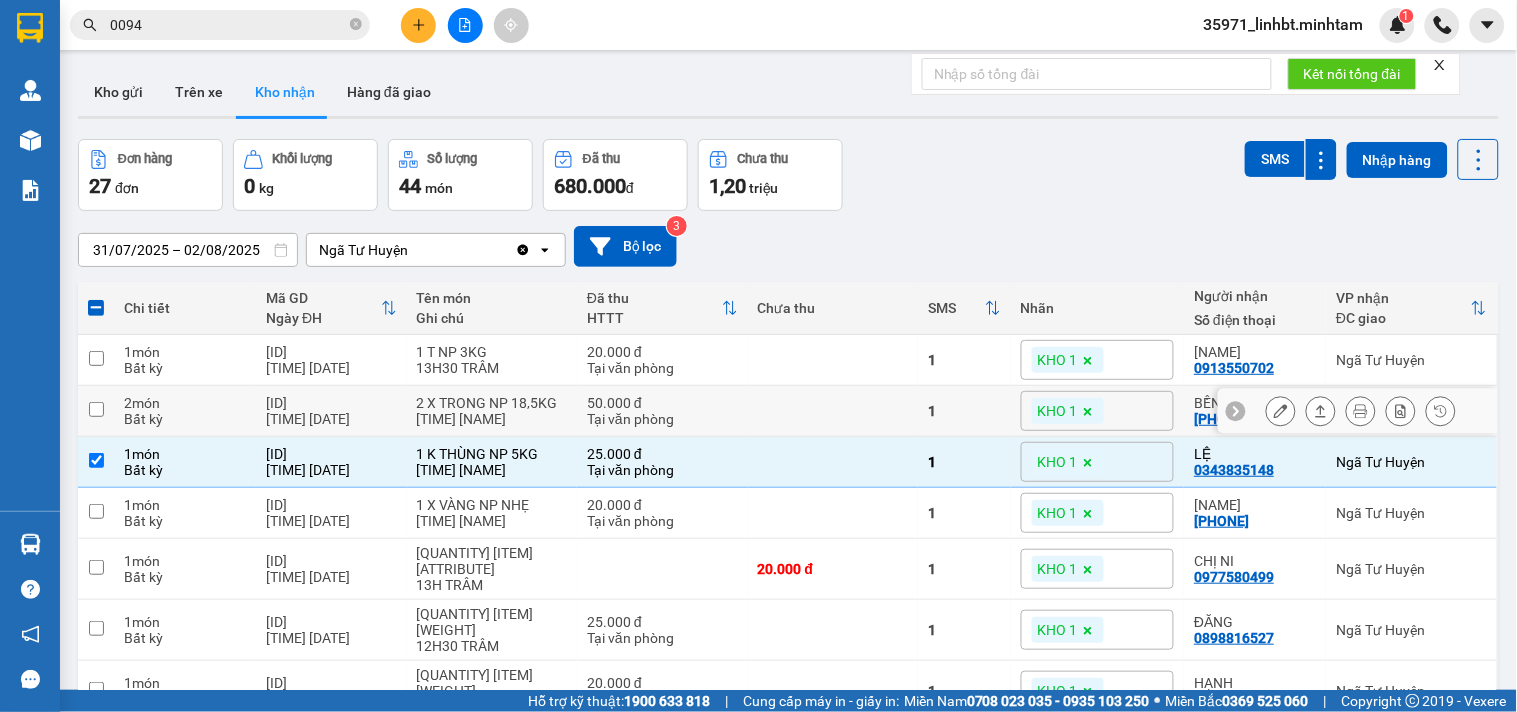 click at bounding box center [833, 411] 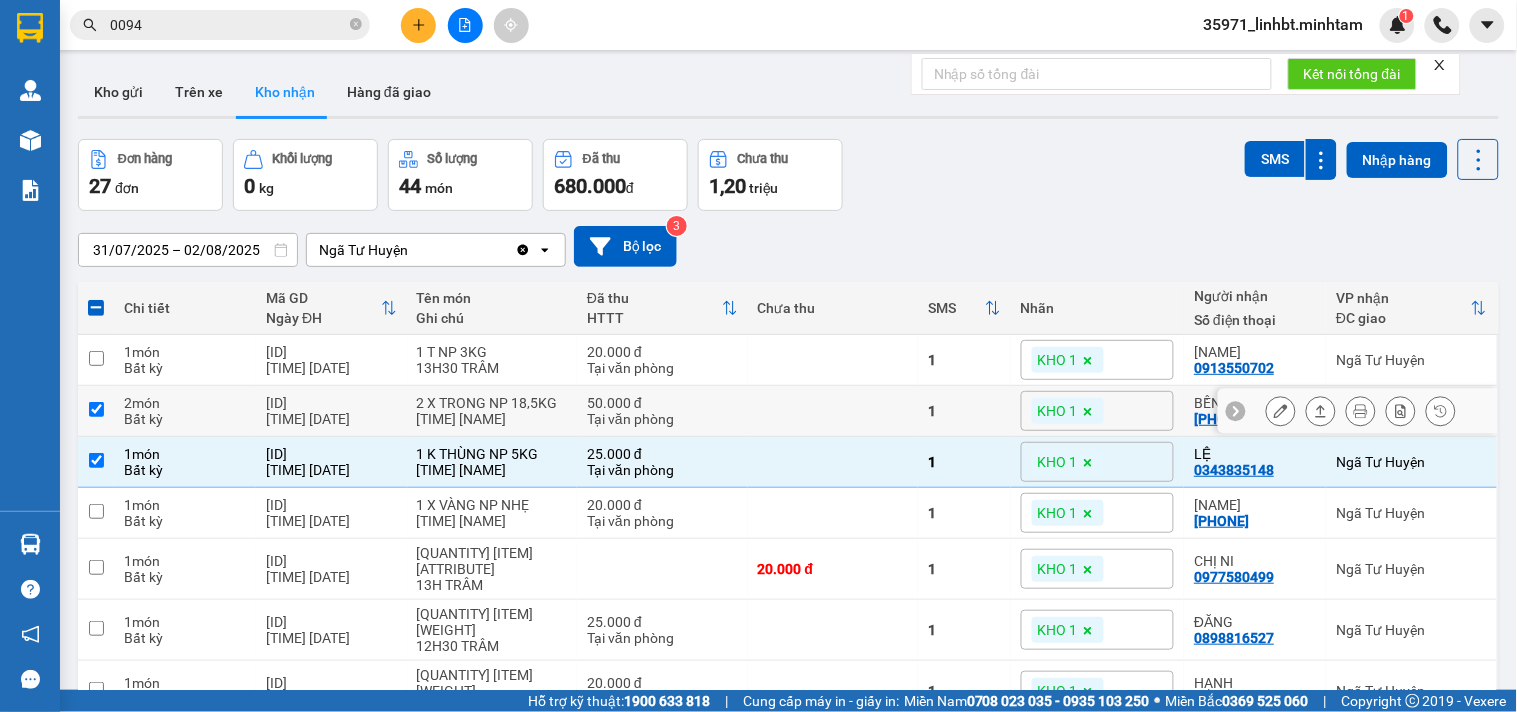 checkbox on "true" 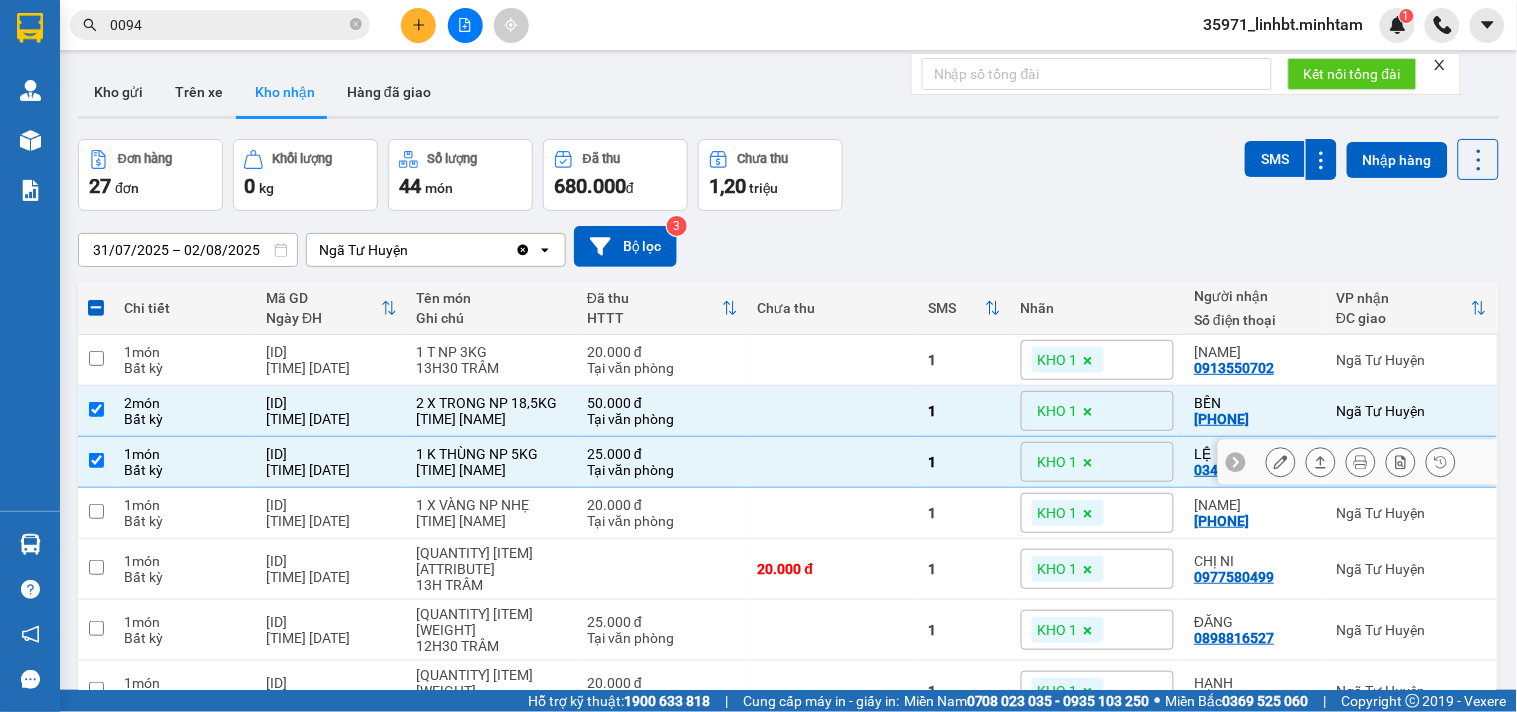 click at bounding box center [833, 462] 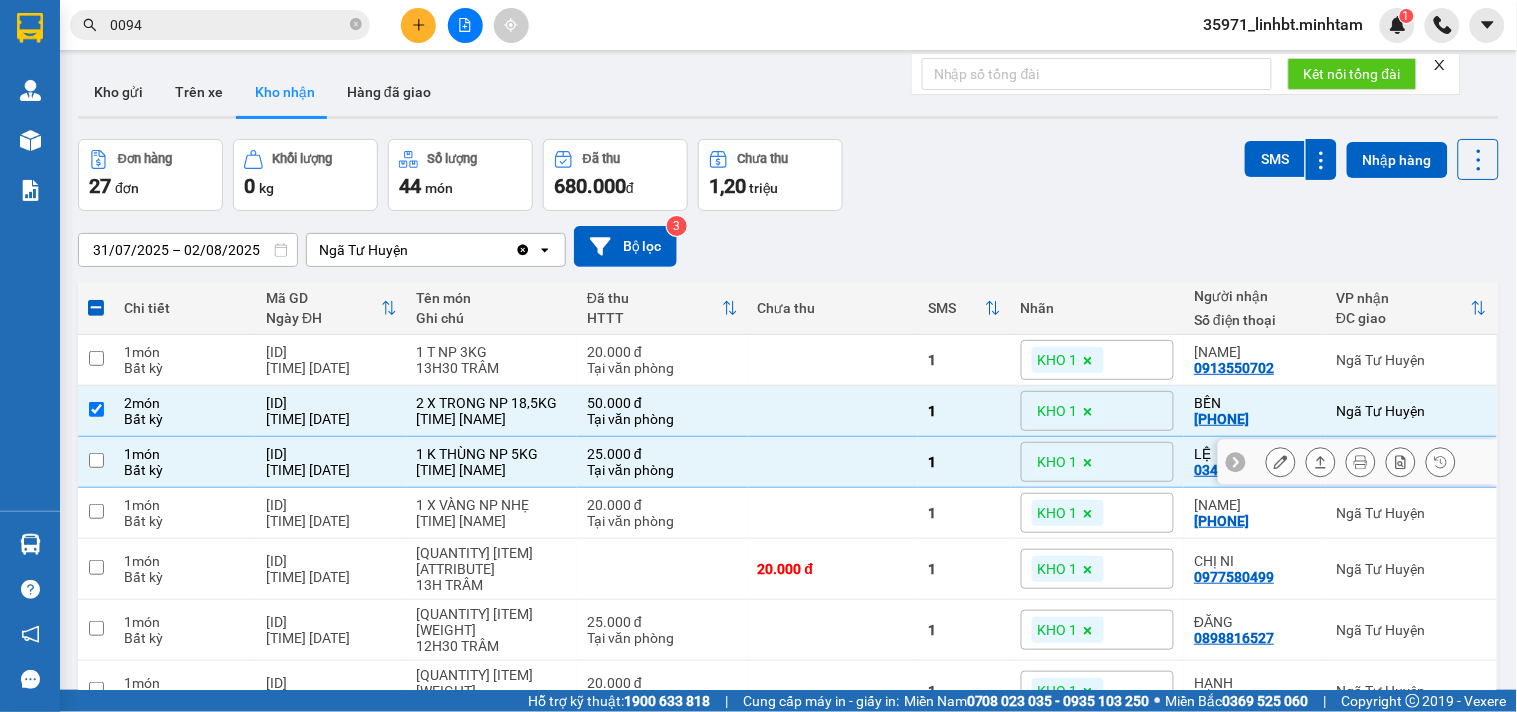 checkbox on "false" 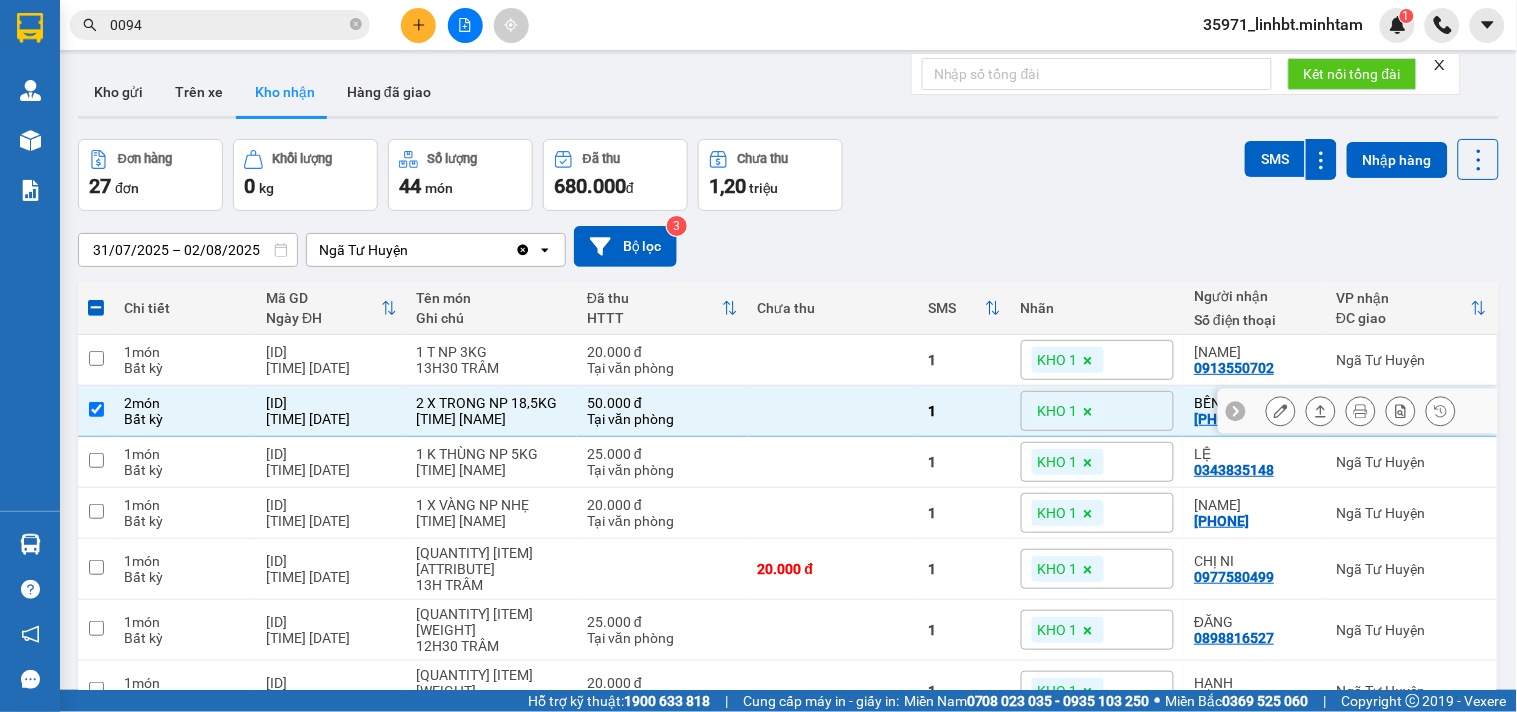 click 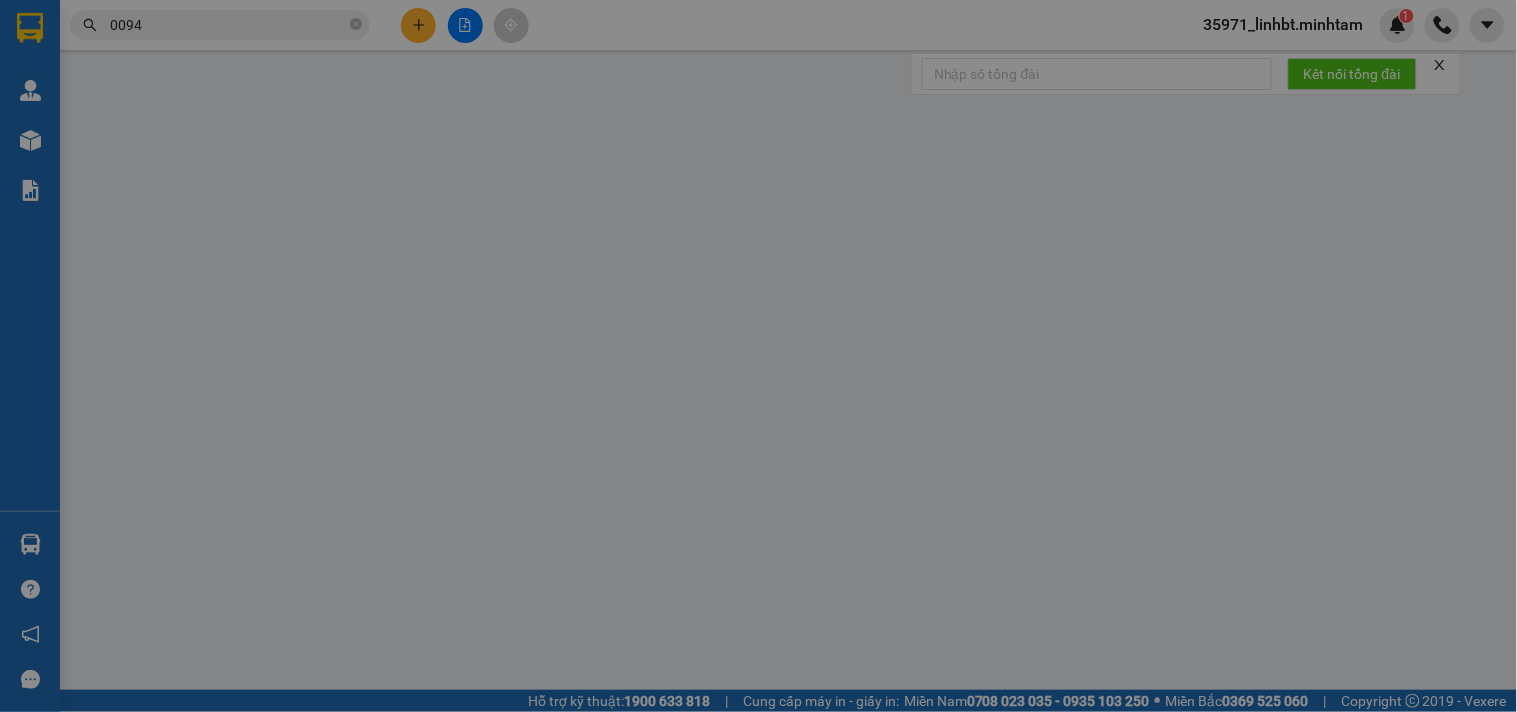 type on "[PHONE]" 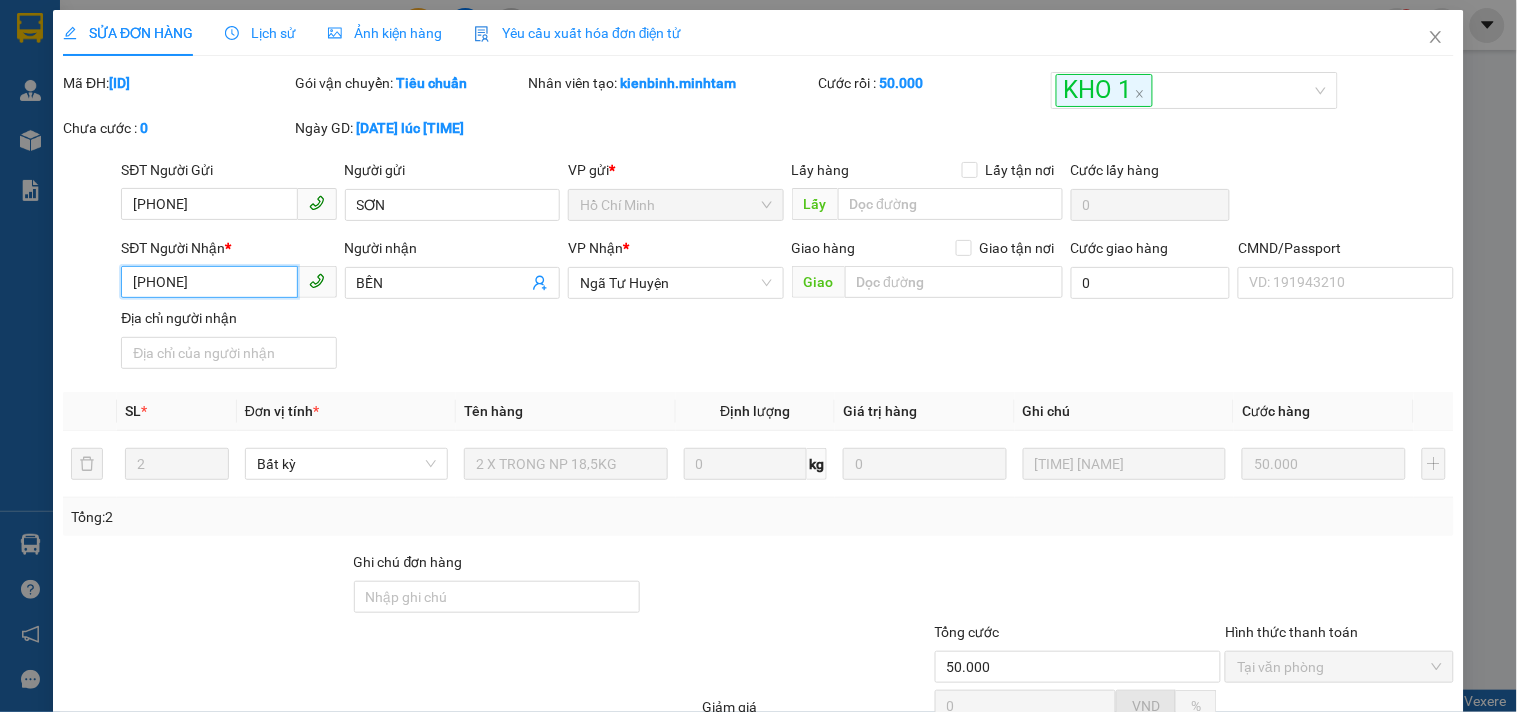 click on "[PHONE]" at bounding box center [209, 282] 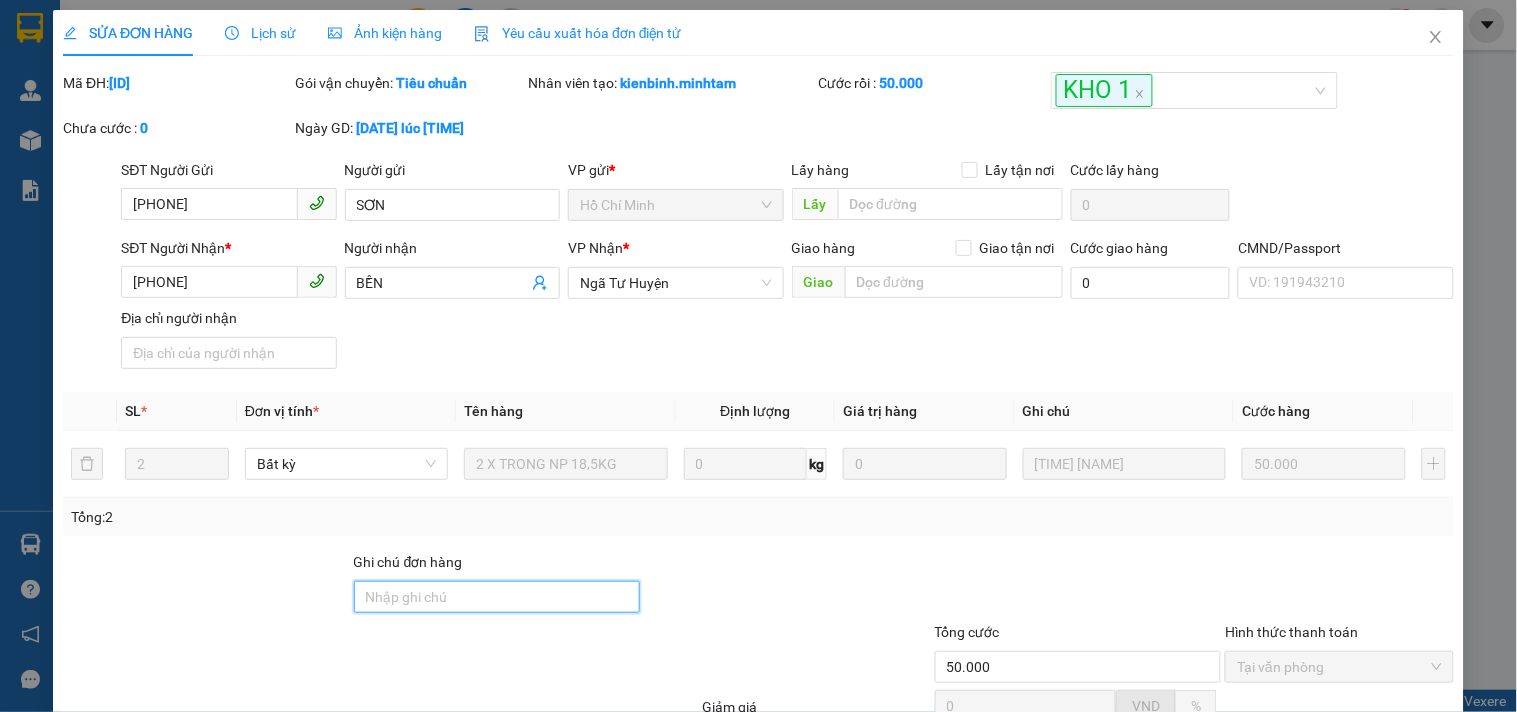 click on "Ghi chú đơn hàng" at bounding box center [497, 597] 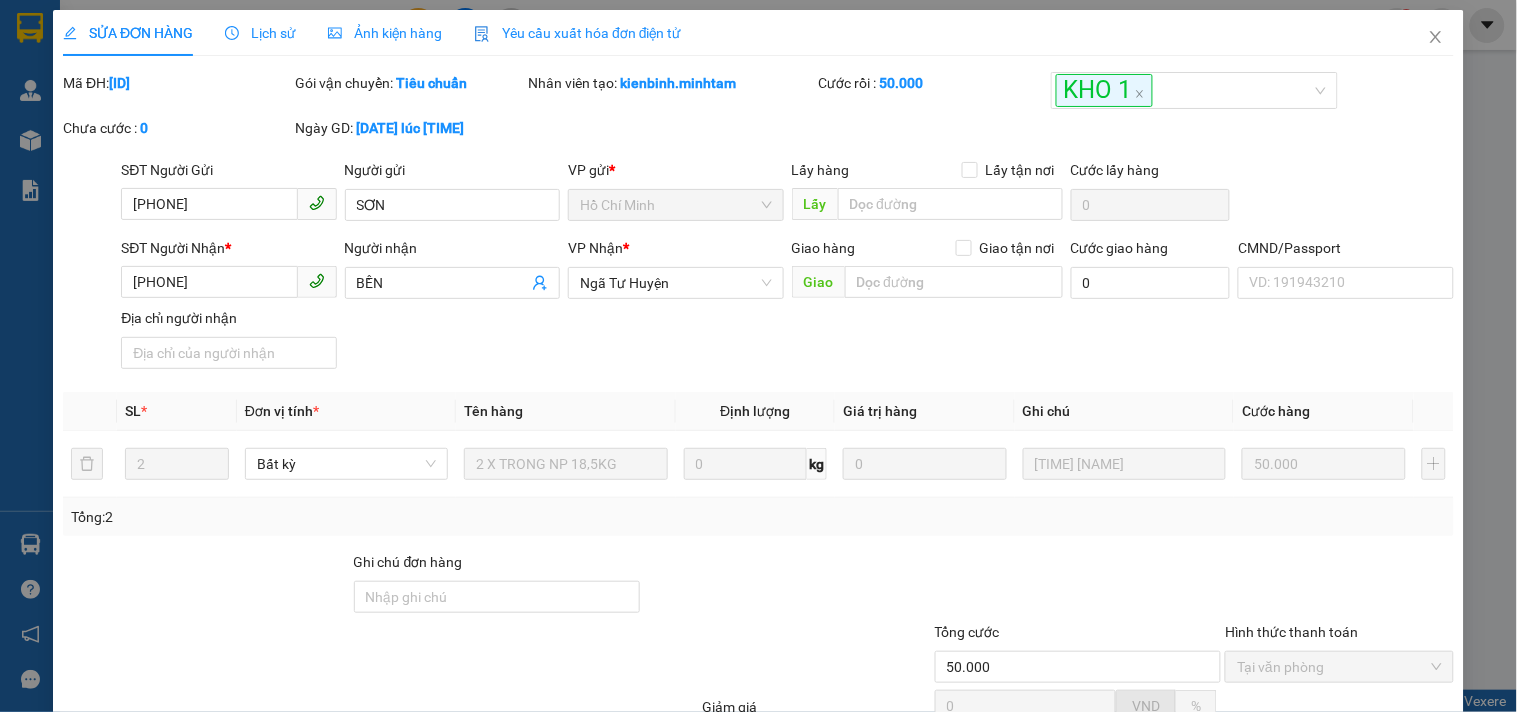 click at bounding box center [787, 586] 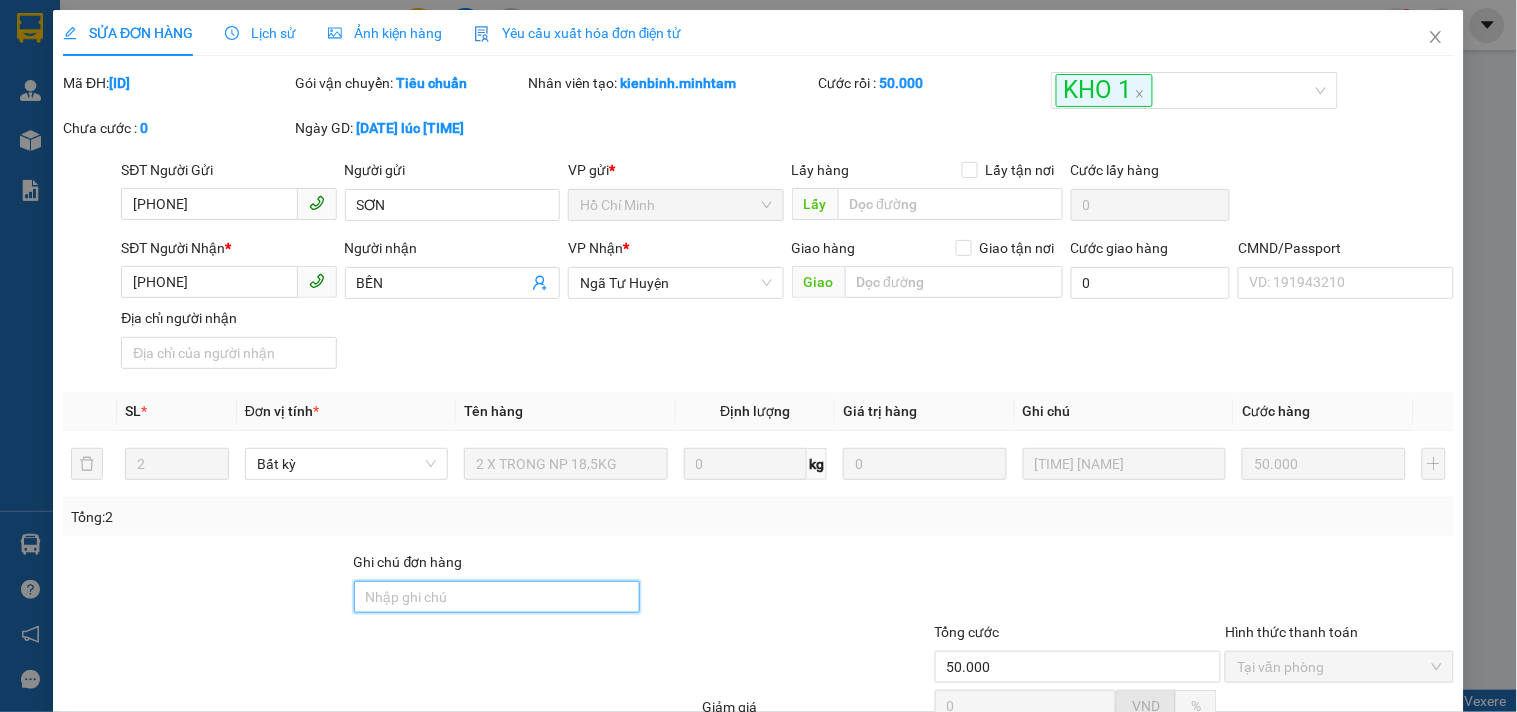 click on "Ghi chú đơn hàng" at bounding box center [497, 597] 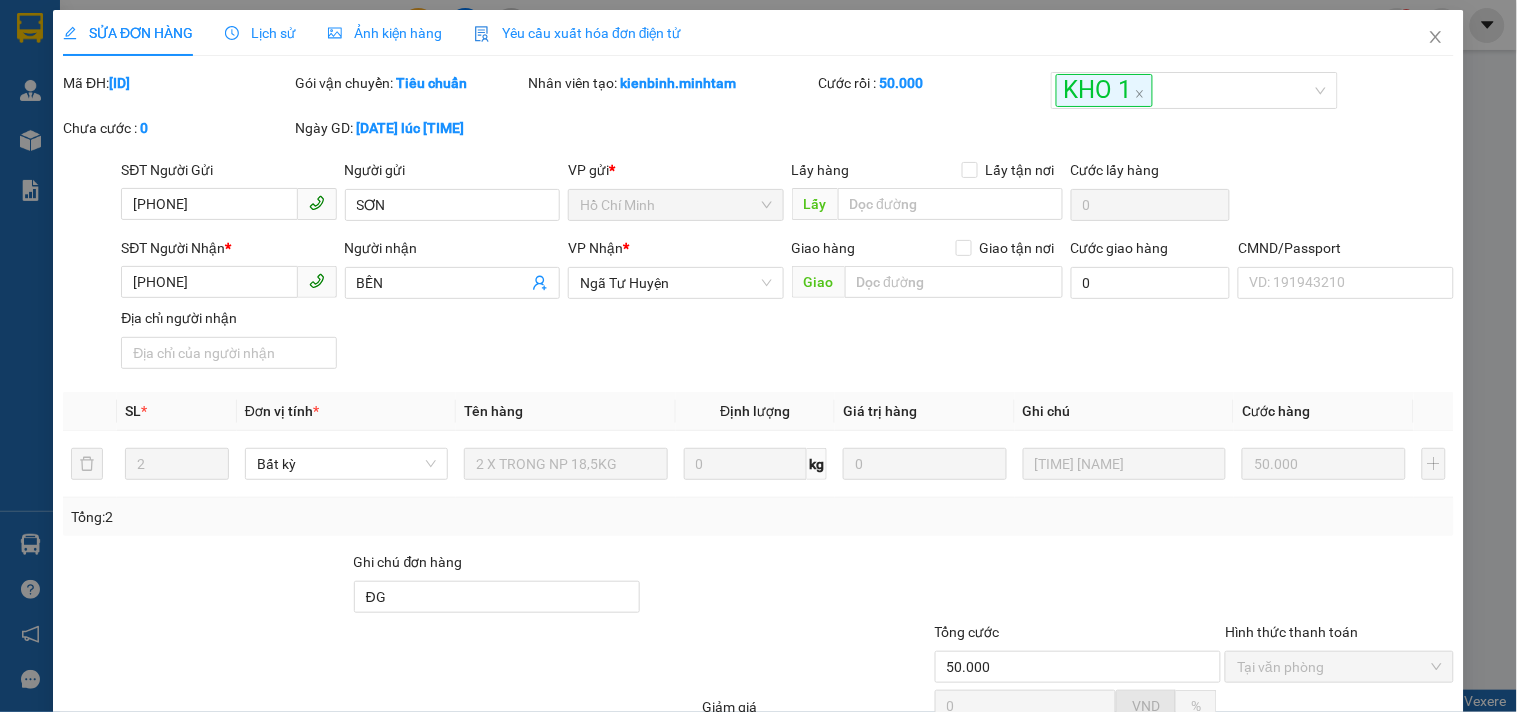 click at bounding box center (787, 586) 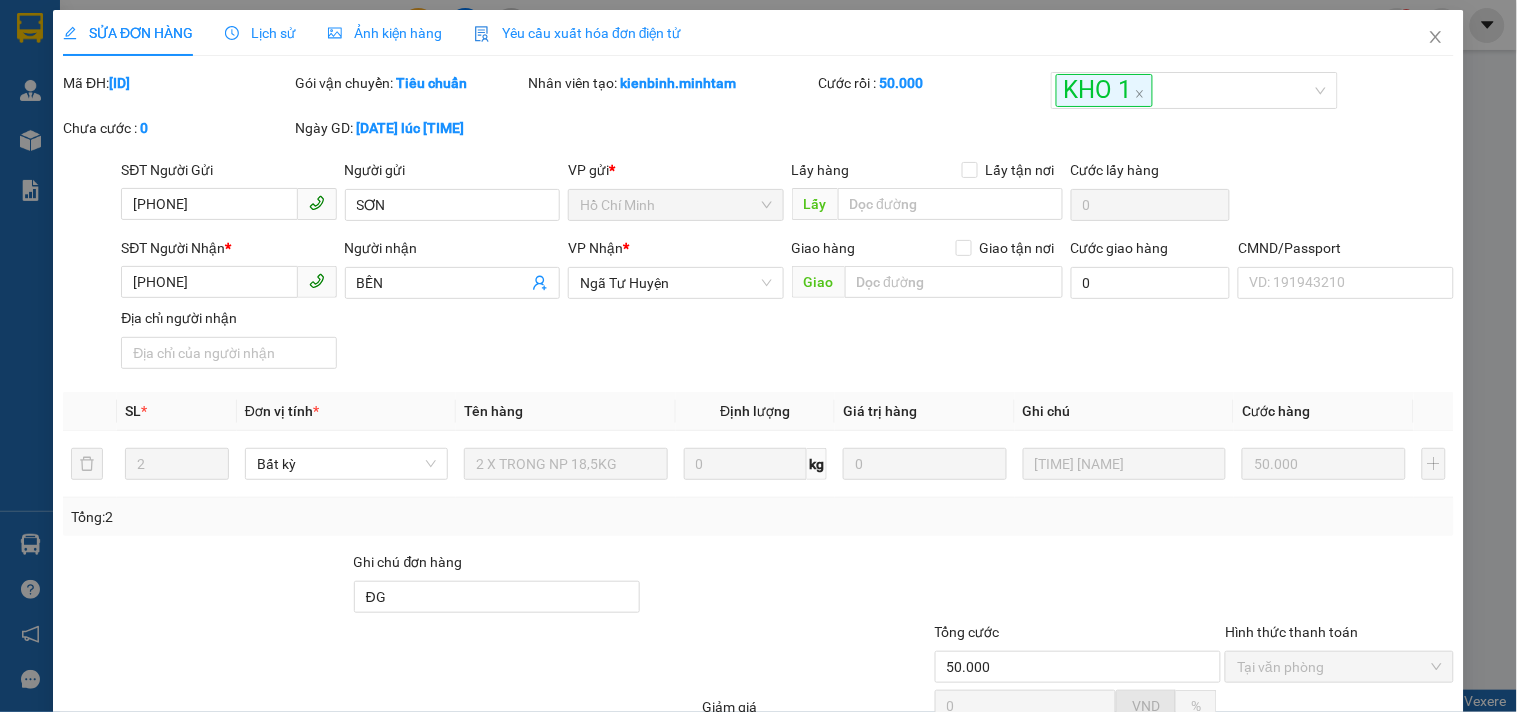 scroll, scrollTop: 202, scrollLeft: 0, axis: vertical 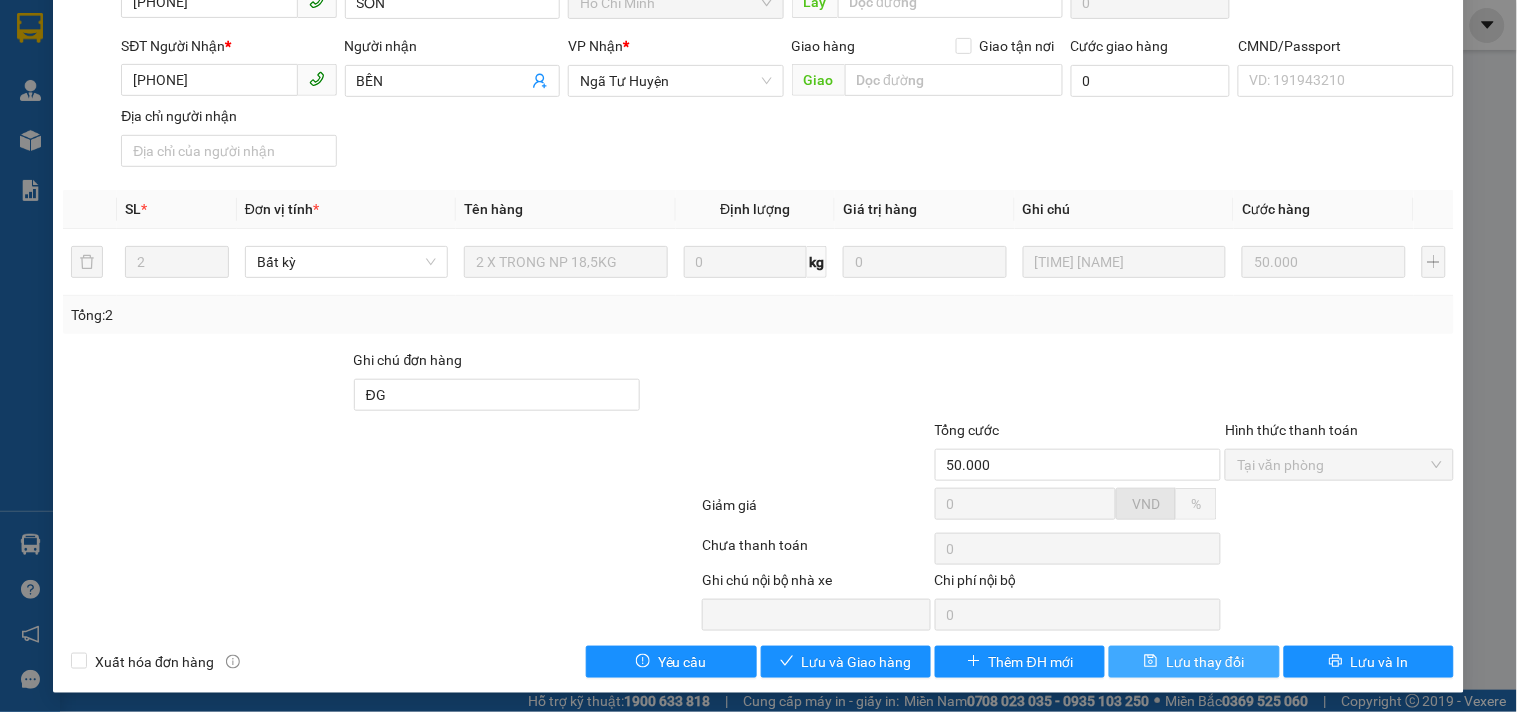 click on "Lưu thay đổi" at bounding box center [1205, 662] 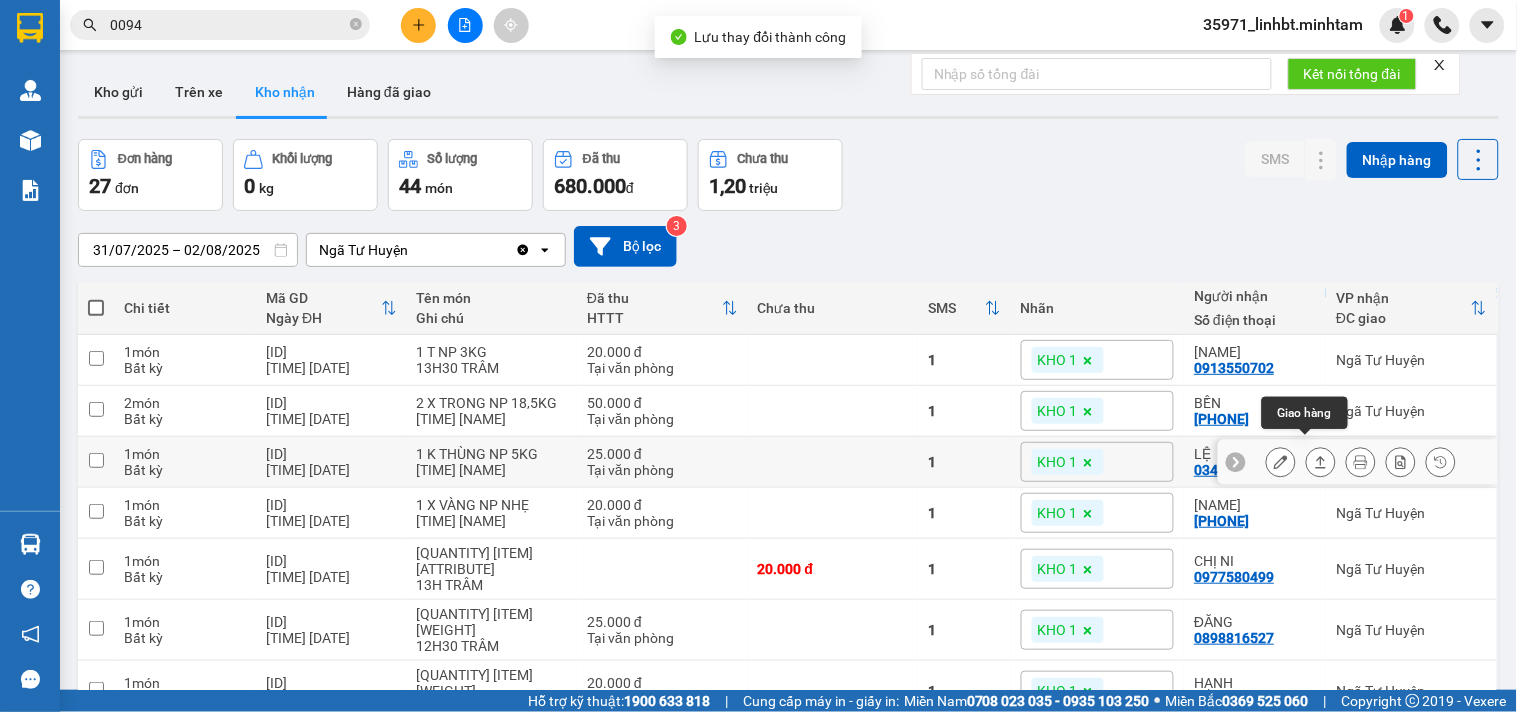 click 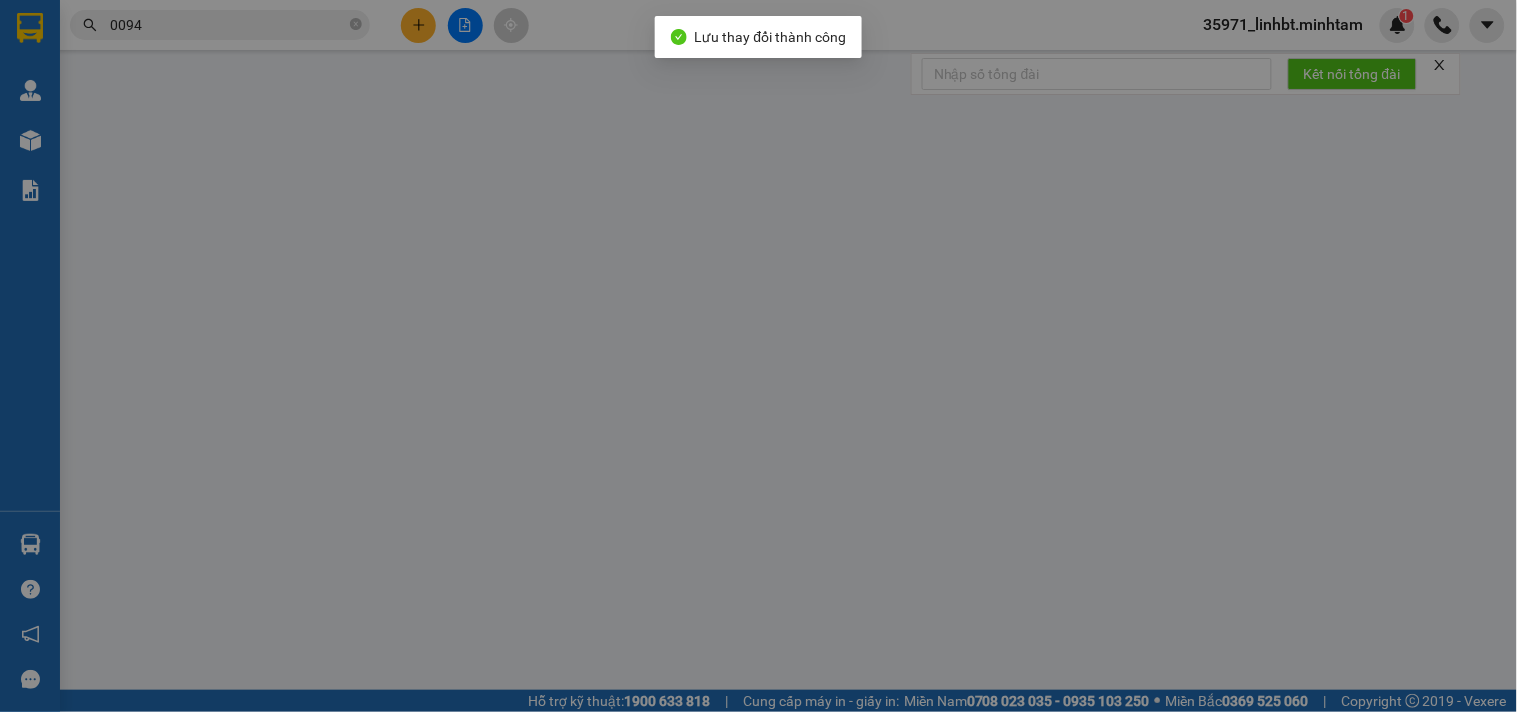 type on "0909496317" 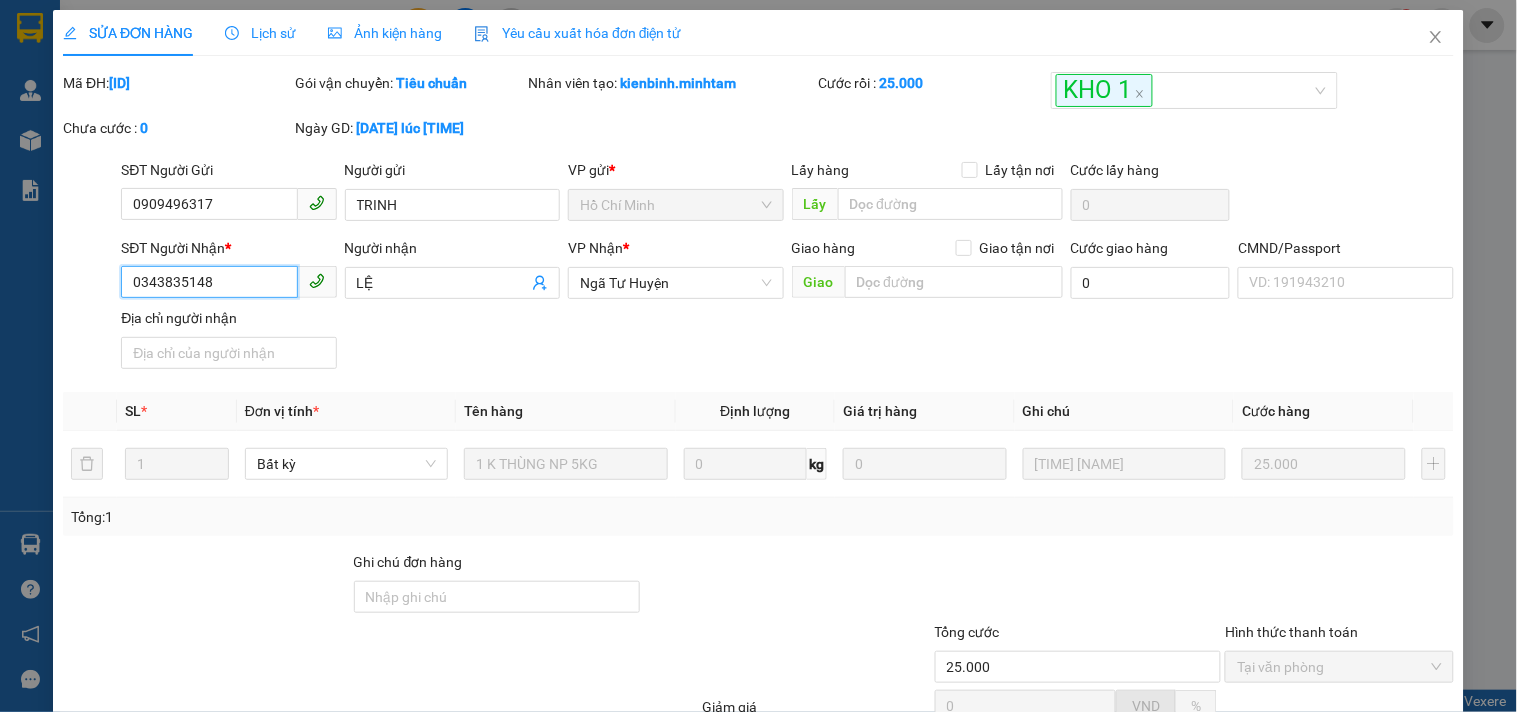 click on "0343835148" at bounding box center [209, 282] 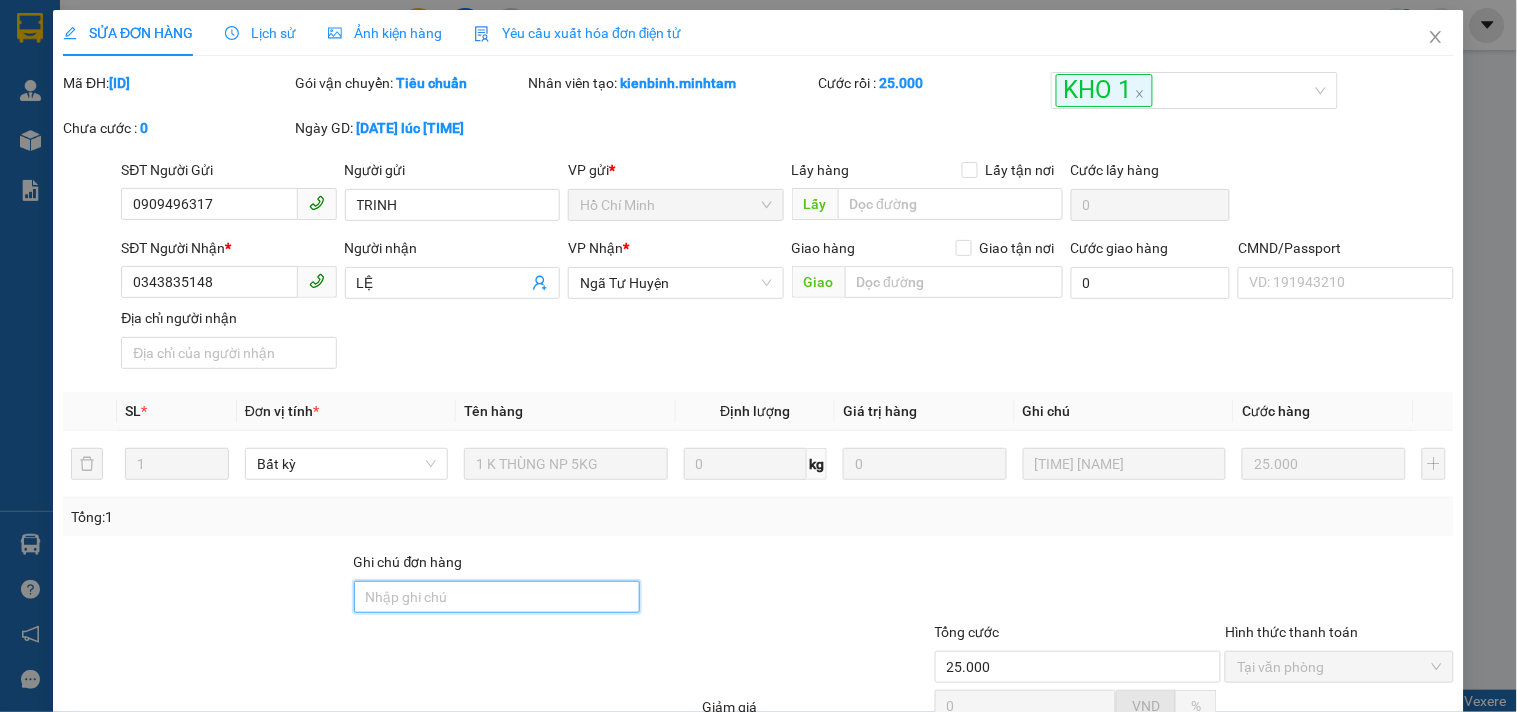 click on "Ghi chú đơn hàng" at bounding box center (497, 597) 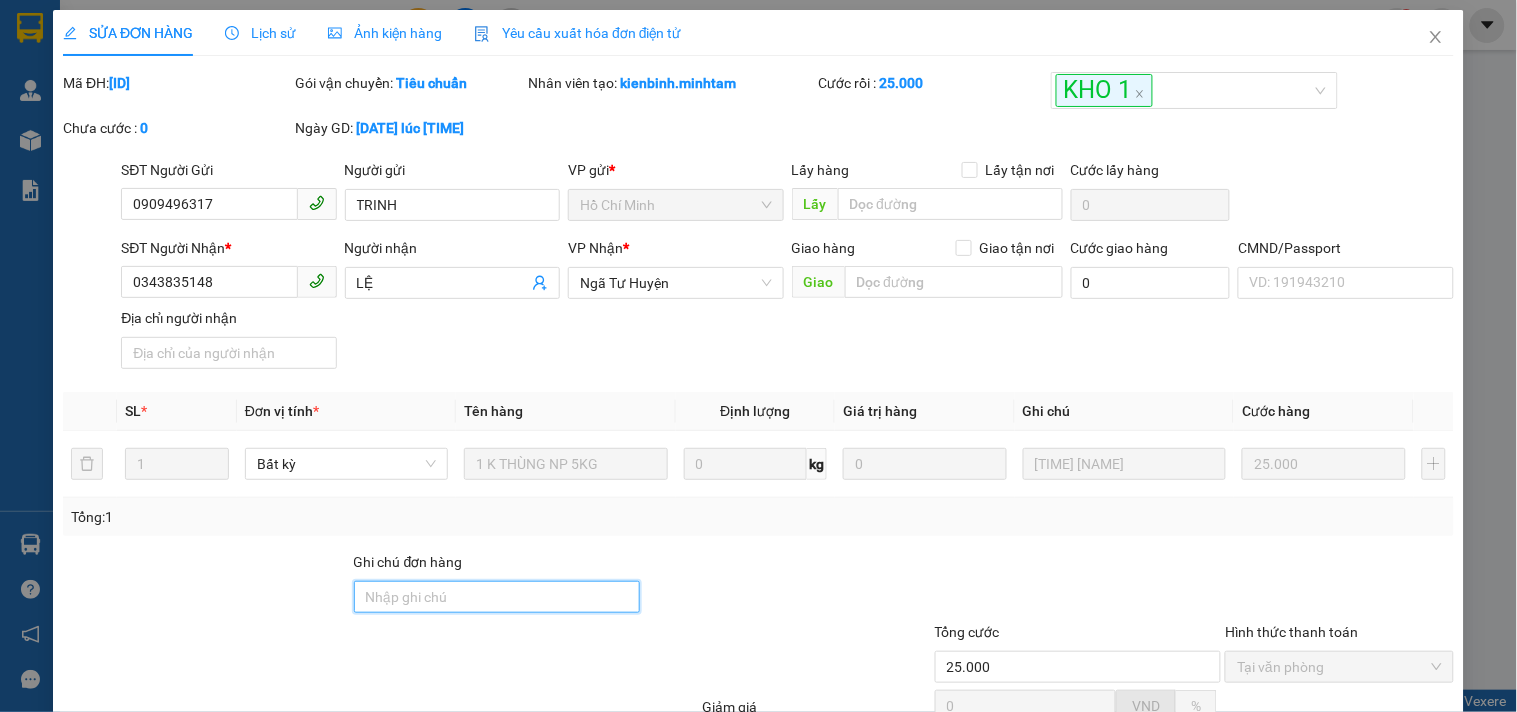type on "KNM" 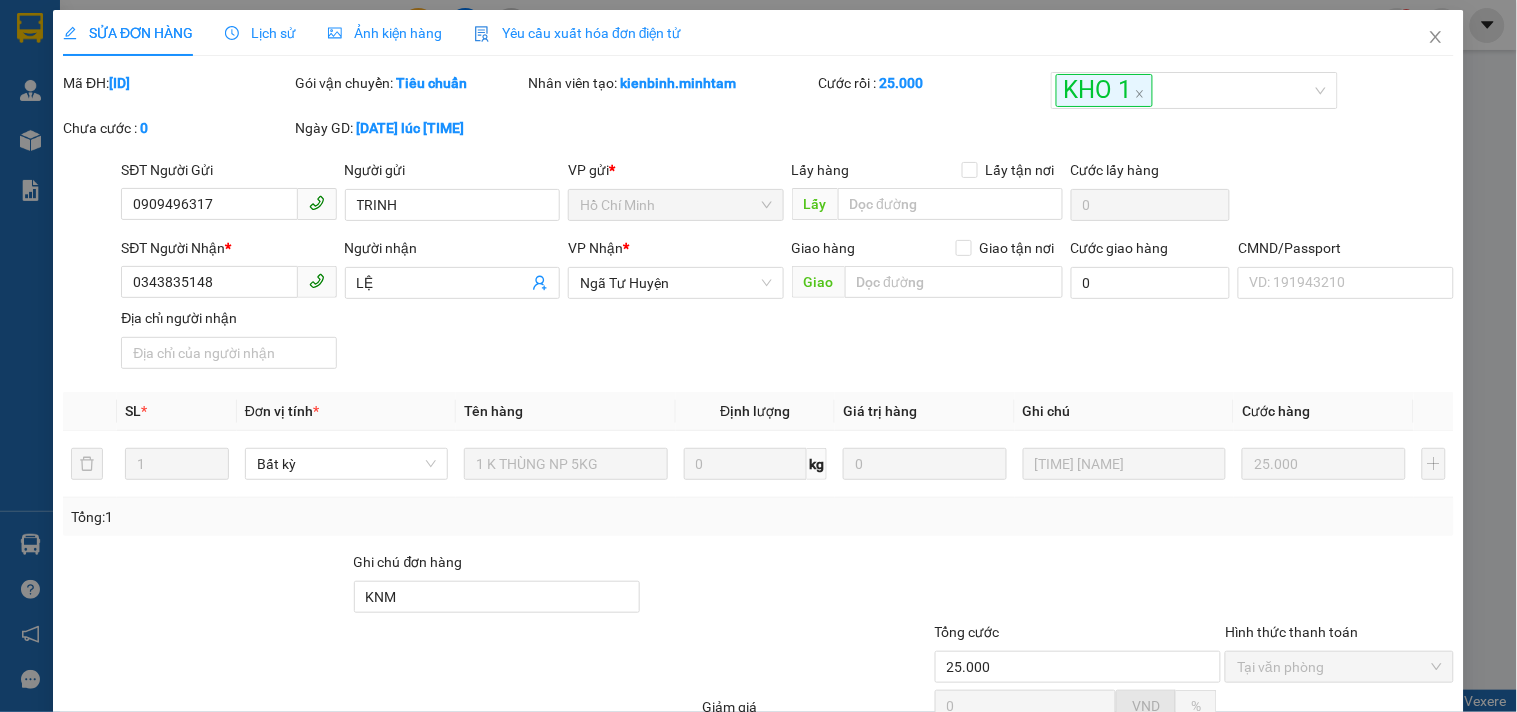click at bounding box center [816, 656] 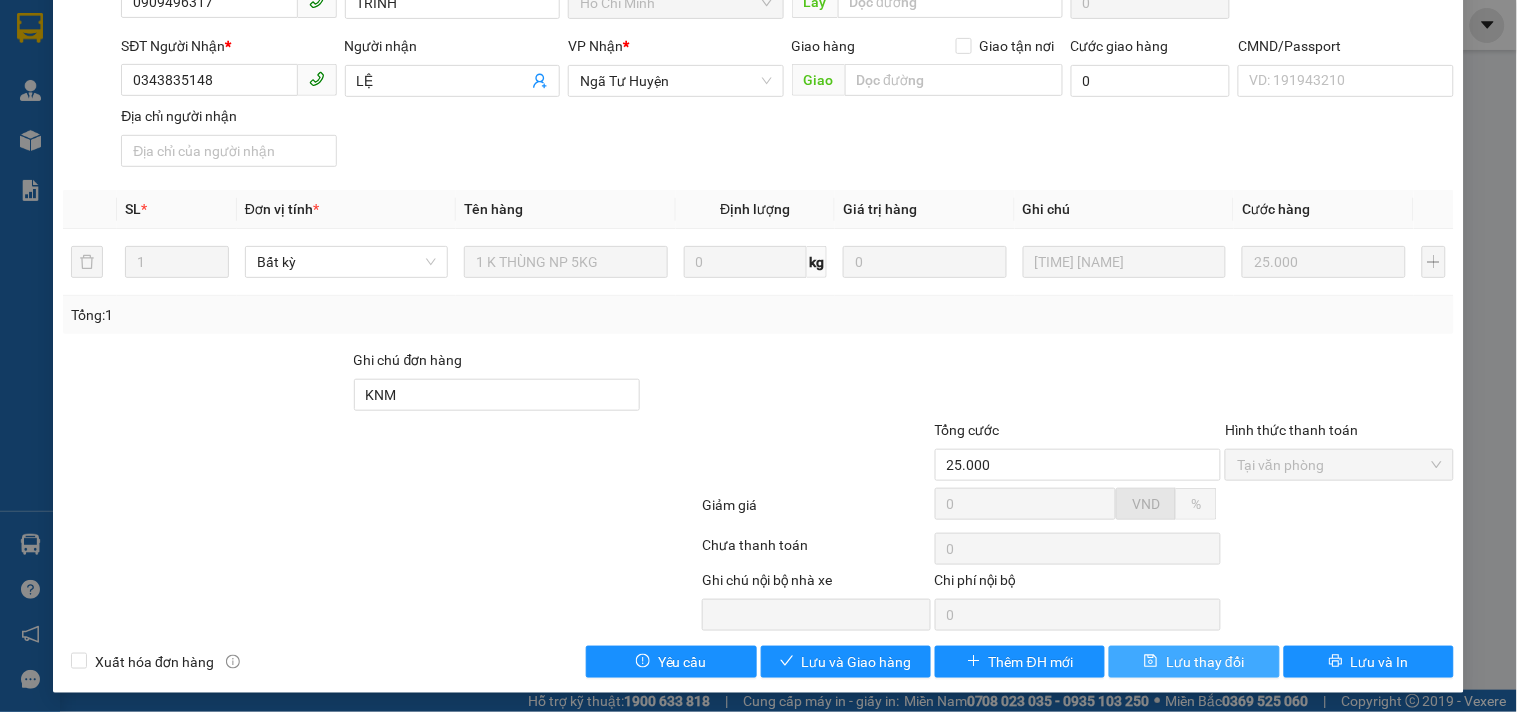 click on "Lưu thay đổi" at bounding box center [1205, 662] 